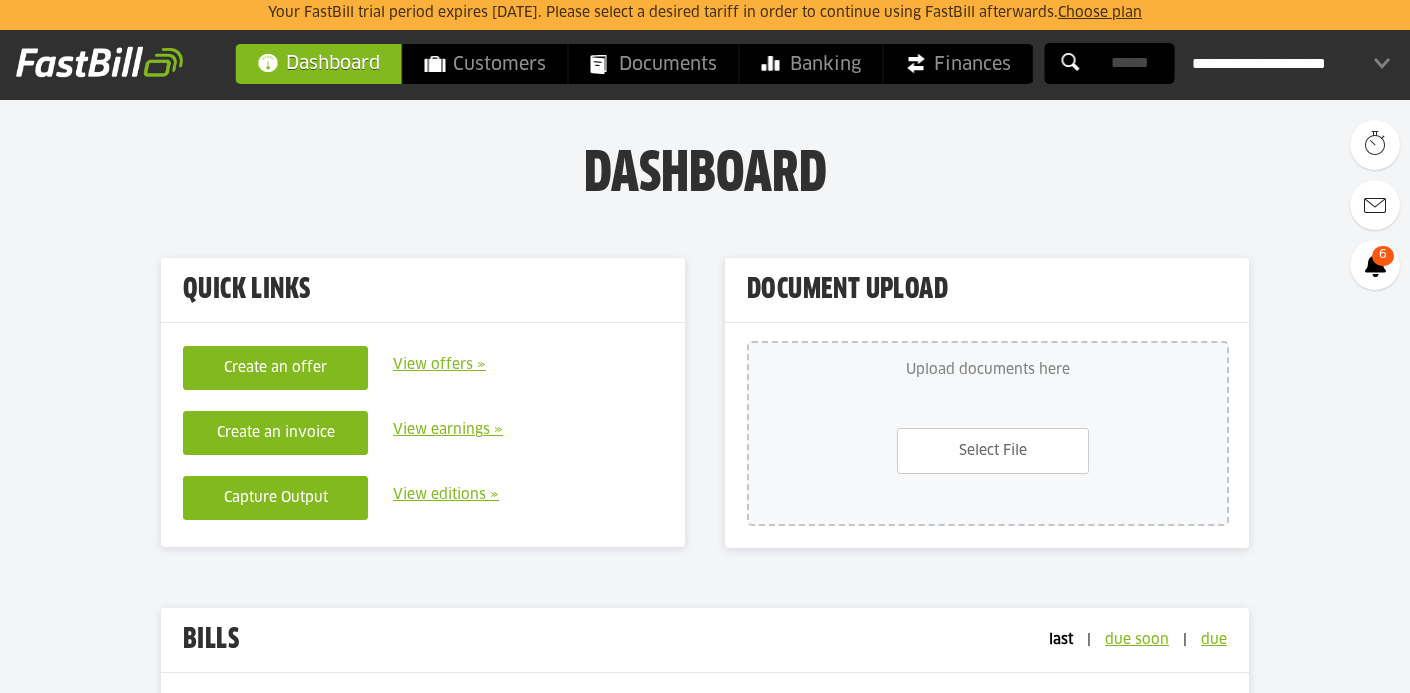 scroll, scrollTop: 0, scrollLeft: 0, axis: both 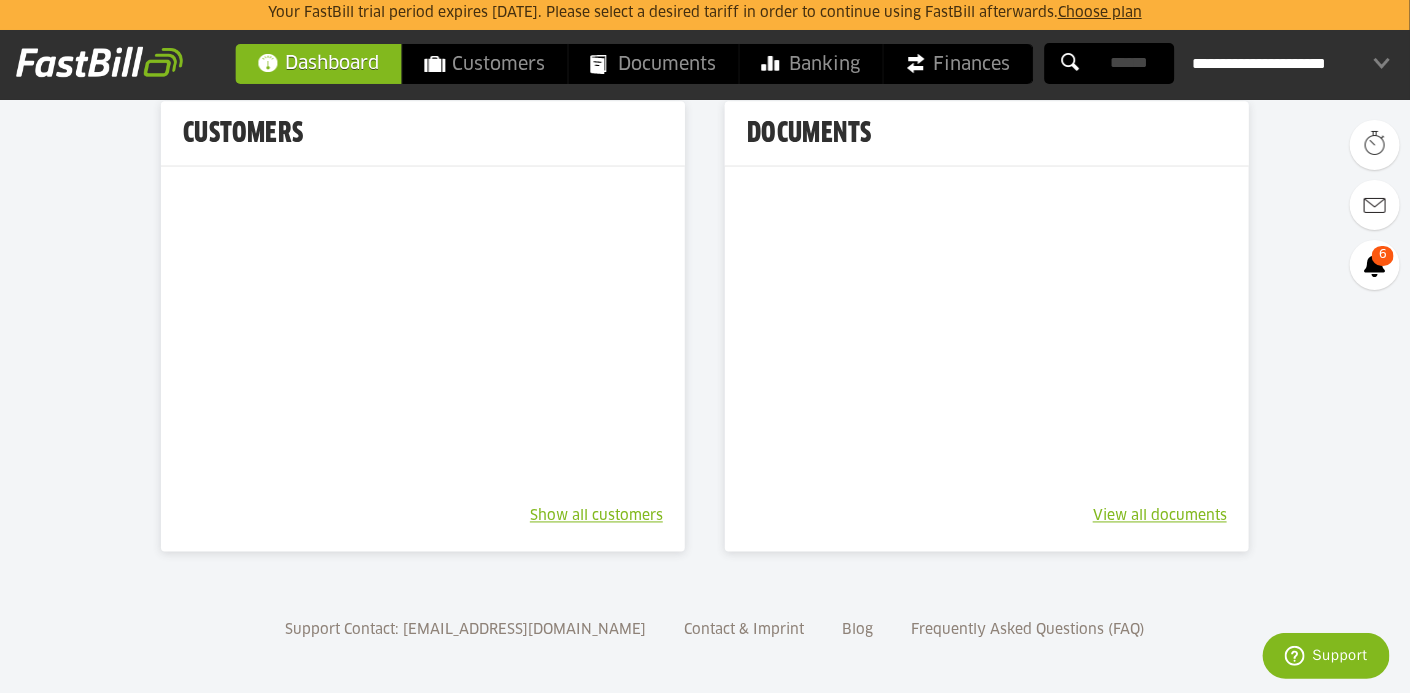 click on "**********" at bounding box center [1291, 64] 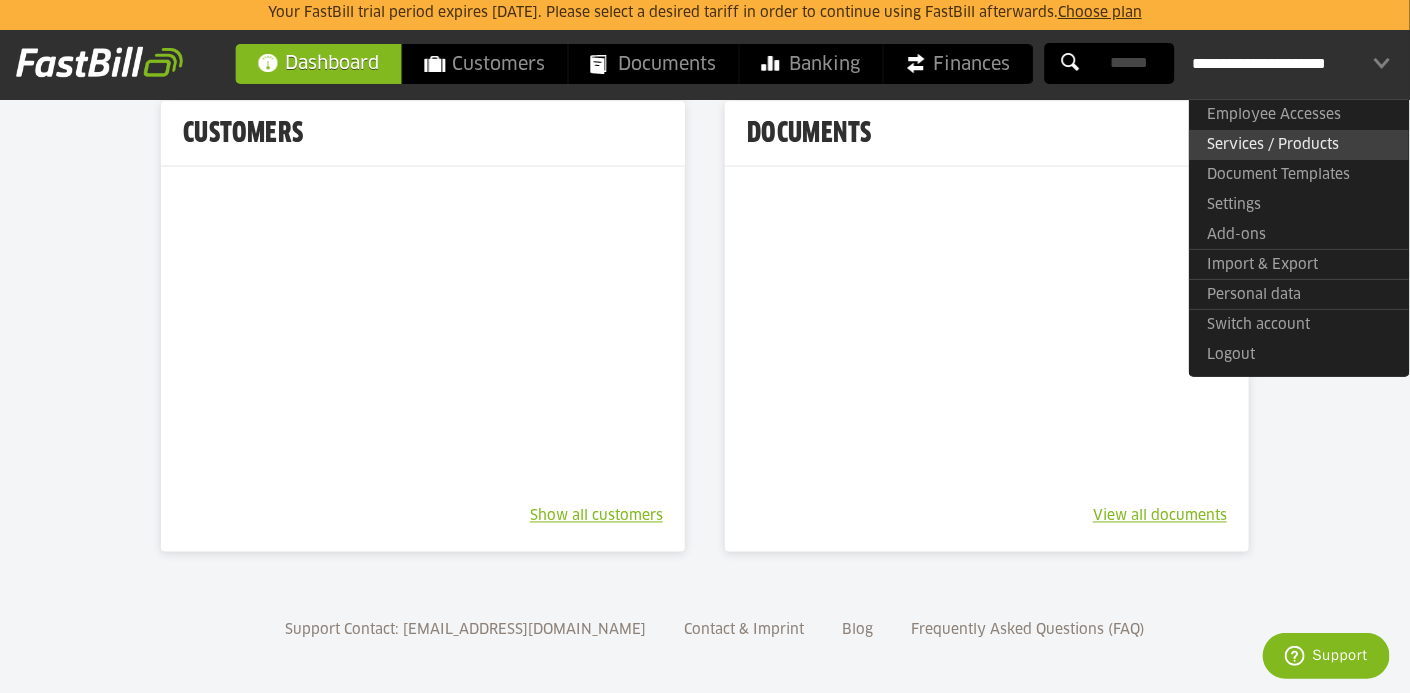 click on "Services / Products" at bounding box center (1299, 145) 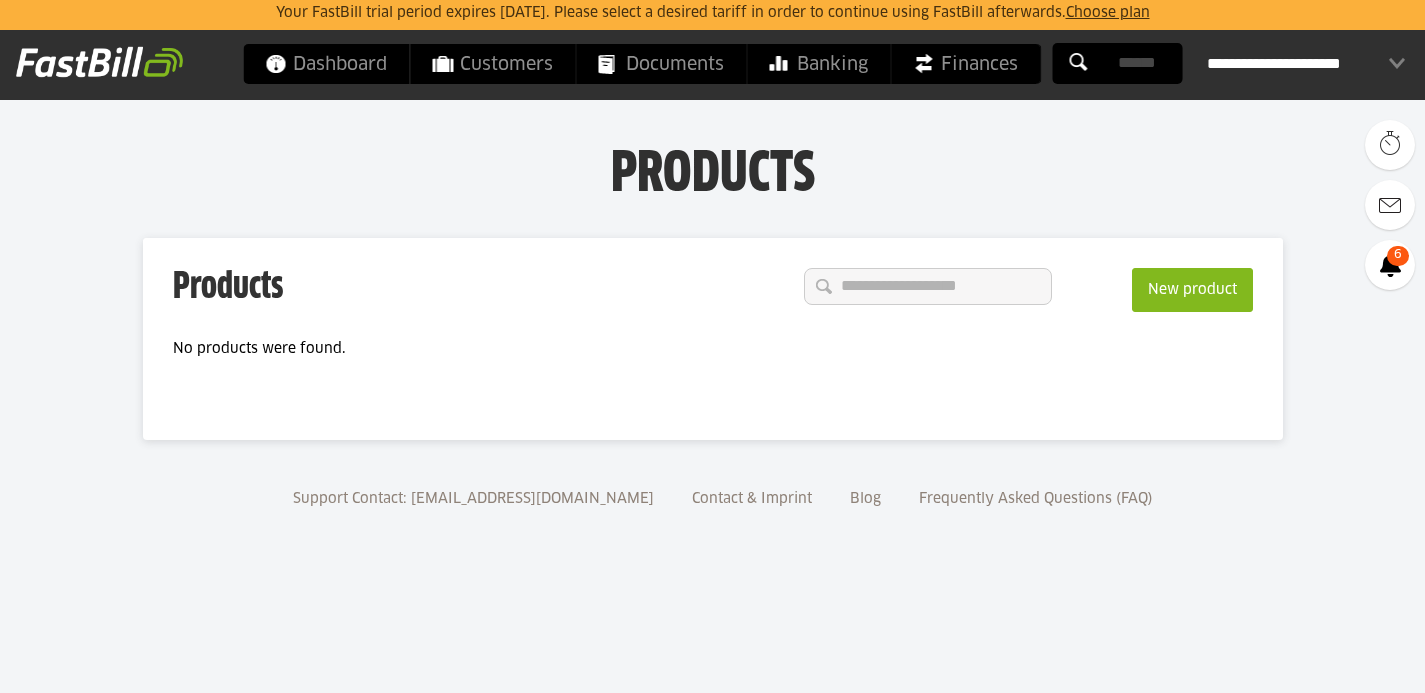 scroll, scrollTop: 0, scrollLeft: 0, axis: both 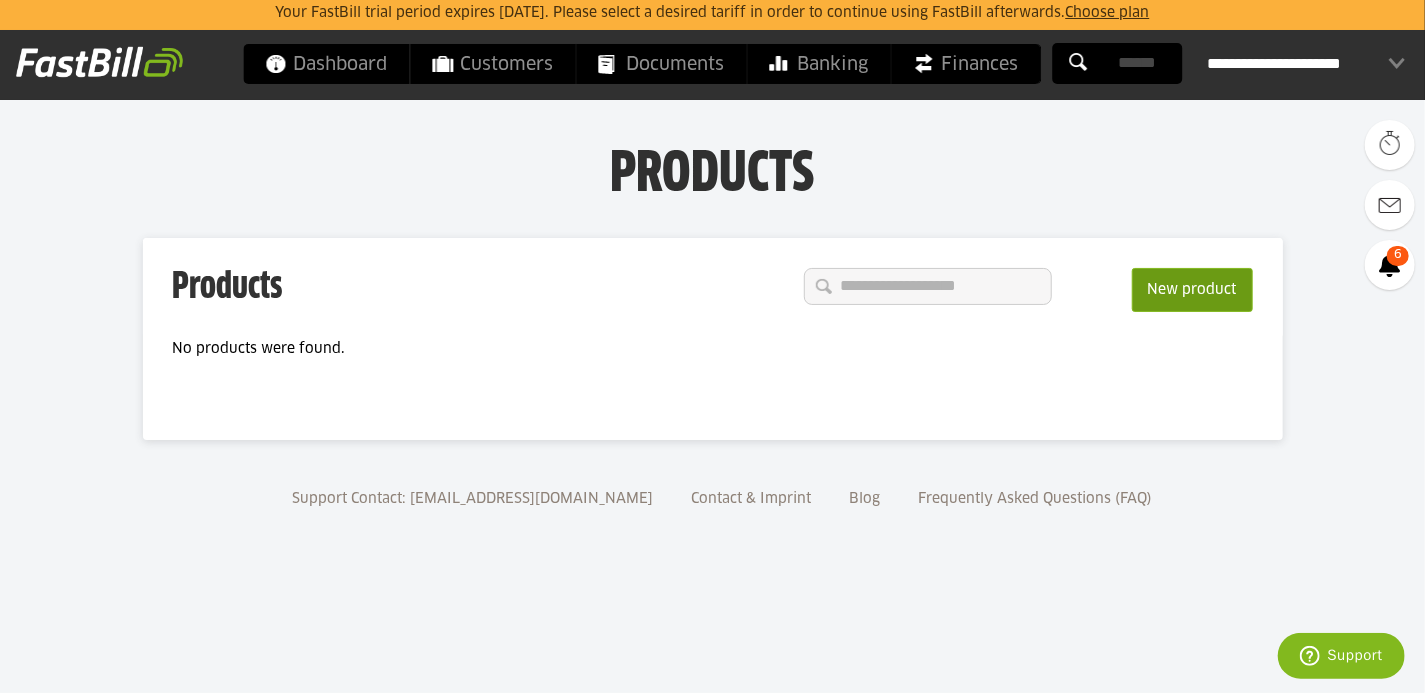 click on "New product" at bounding box center [1192, 290] 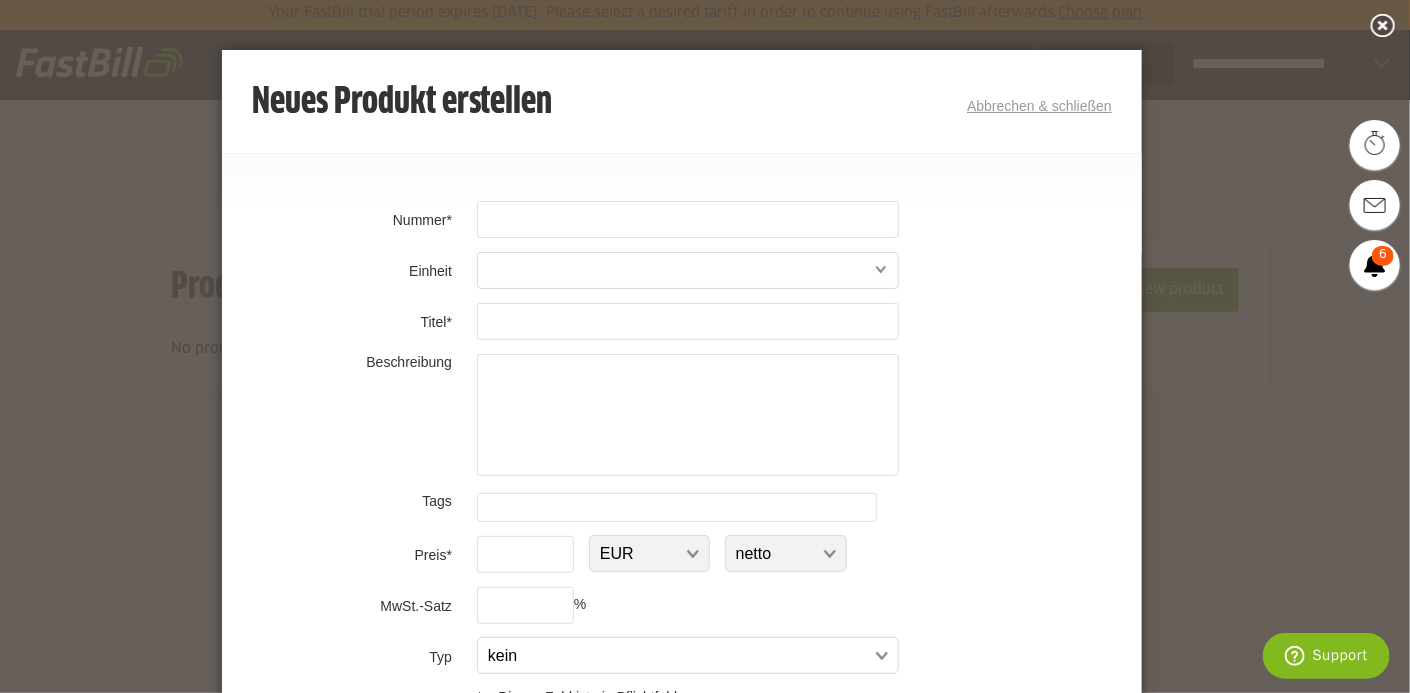 type on "*****" 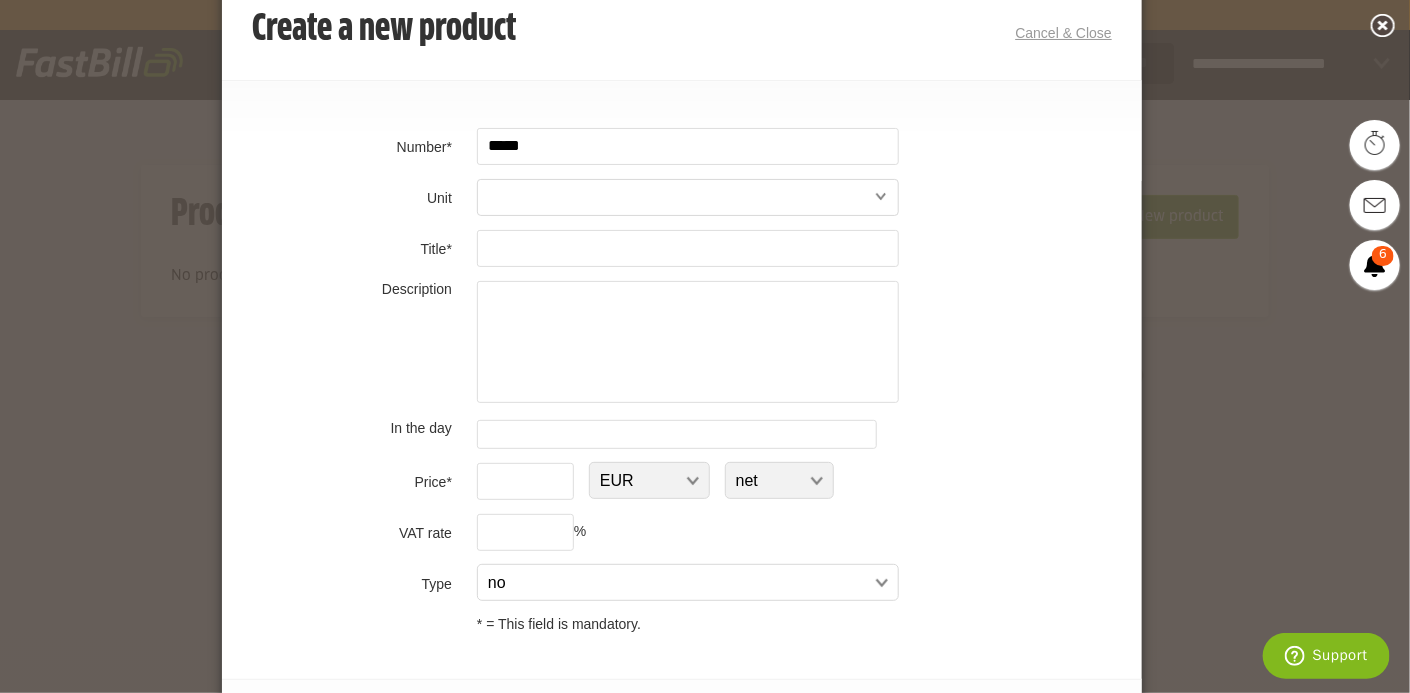 scroll, scrollTop: 176, scrollLeft: 0, axis: vertical 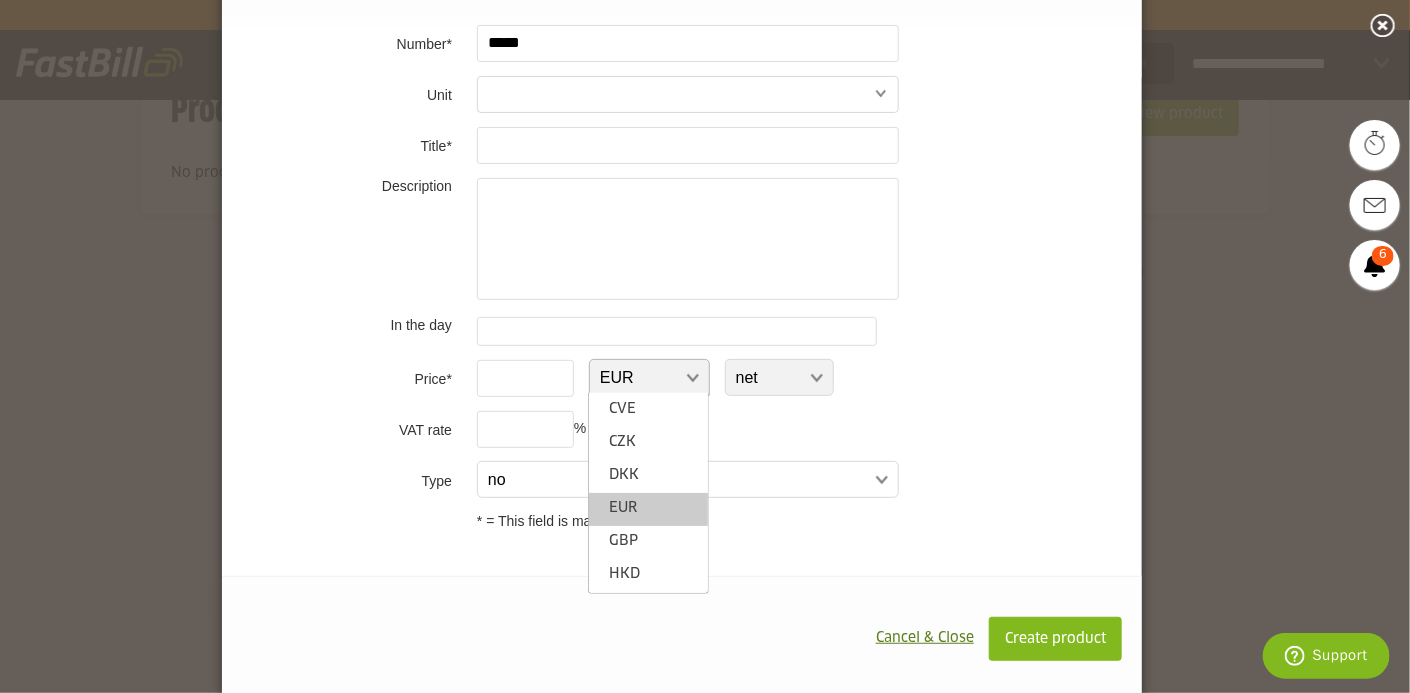 click at bounding box center (639, 378) 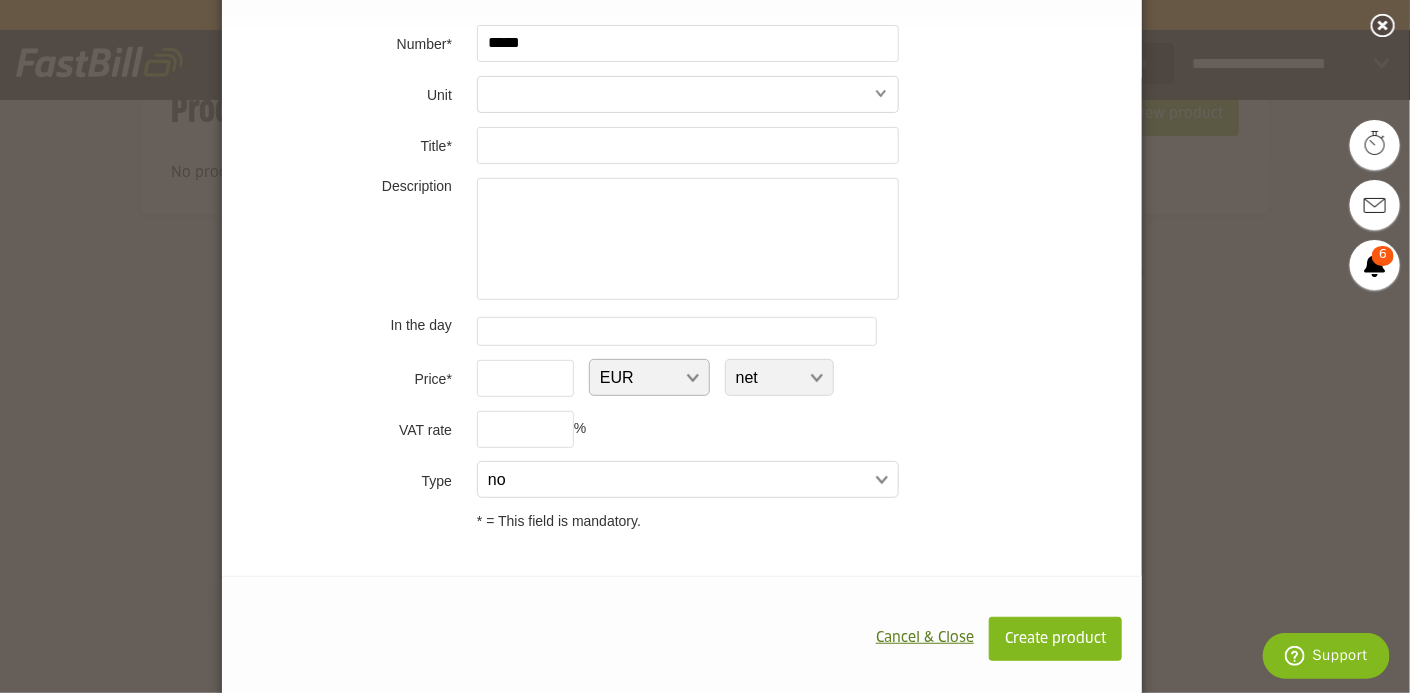 click at bounding box center [639, 378] 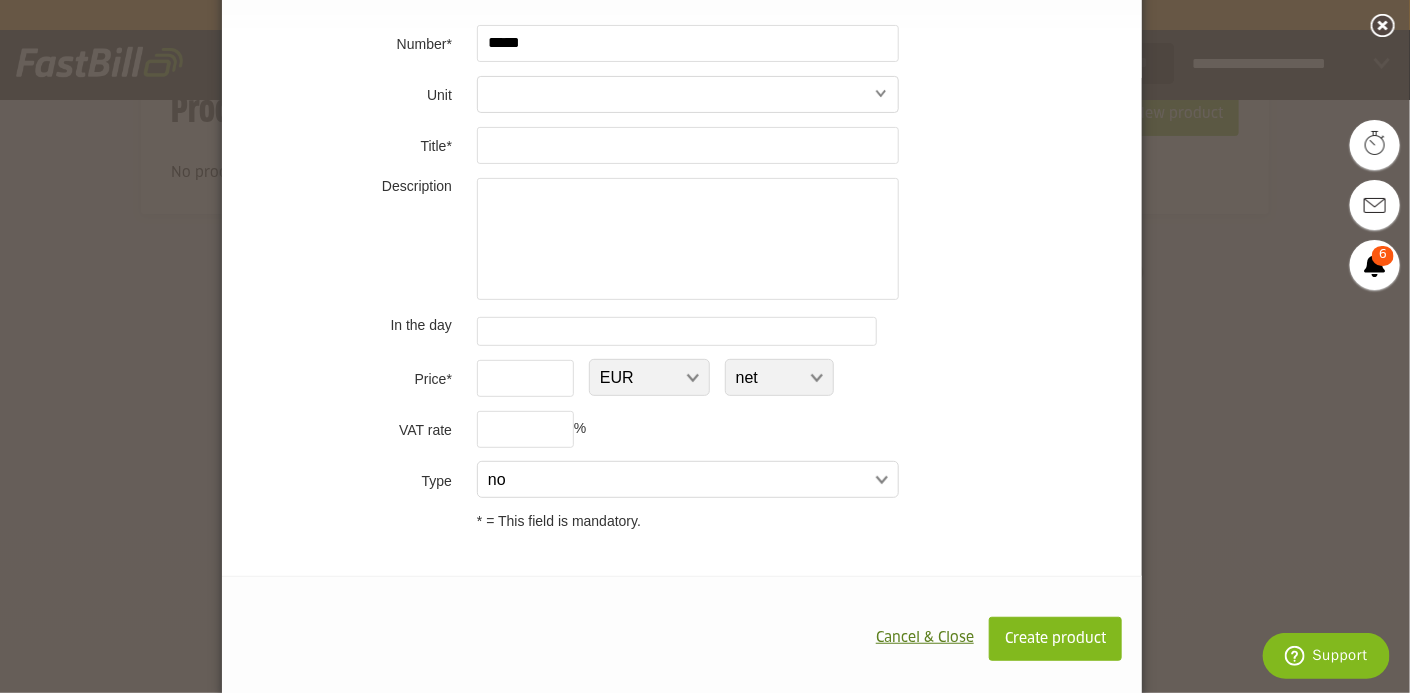 click at bounding box center [525, 378] 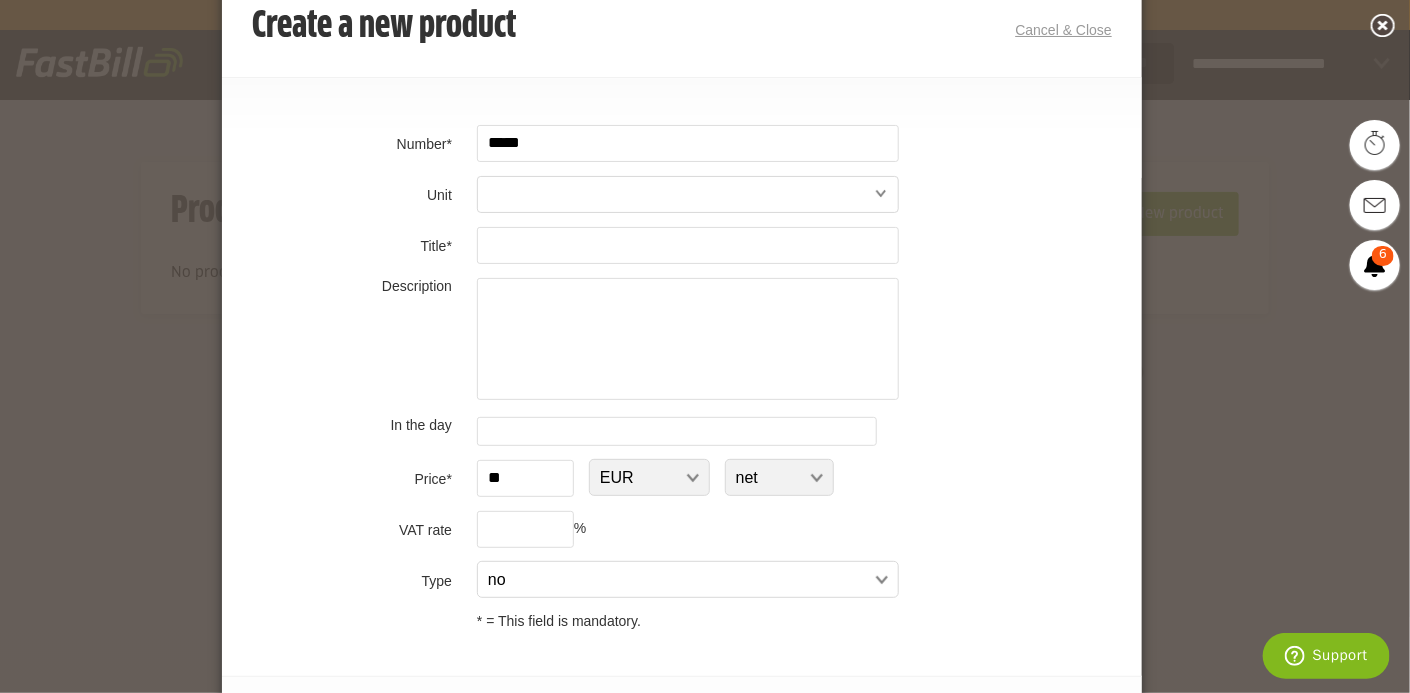 scroll, scrollTop: 0, scrollLeft: 0, axis: both 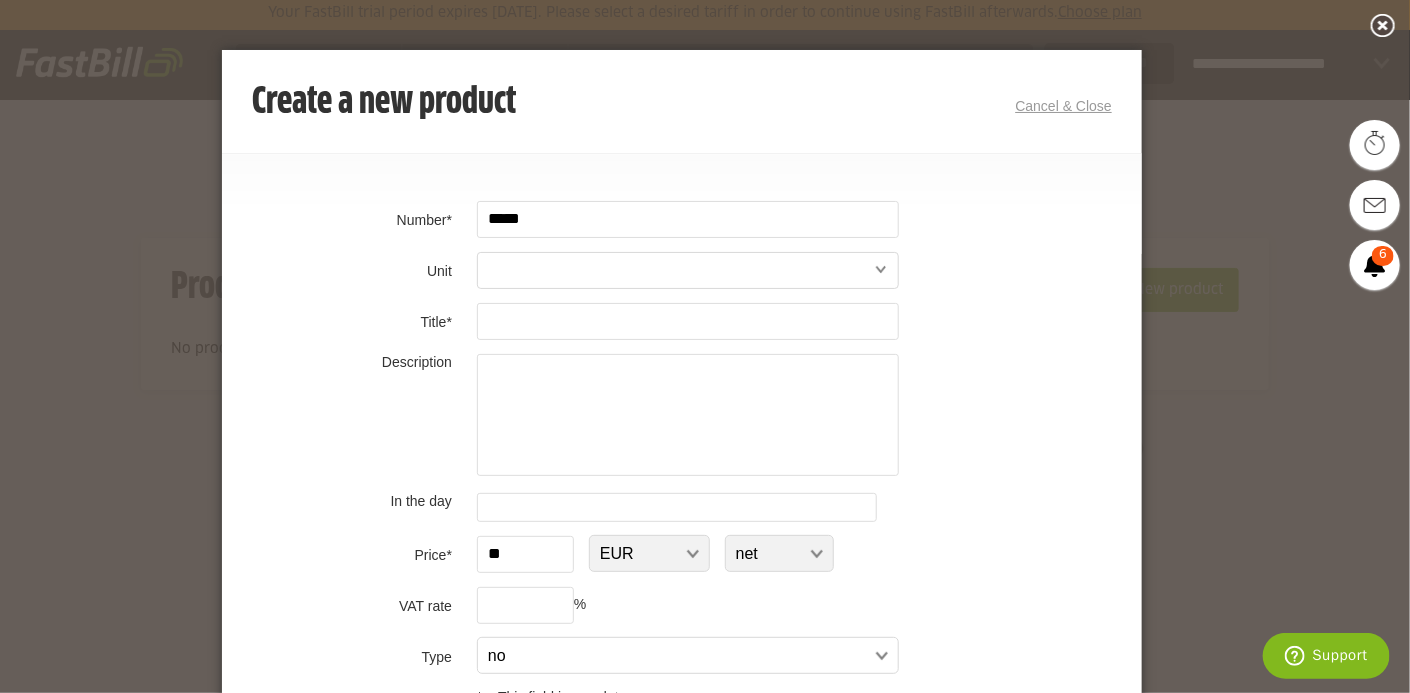 type on "**" 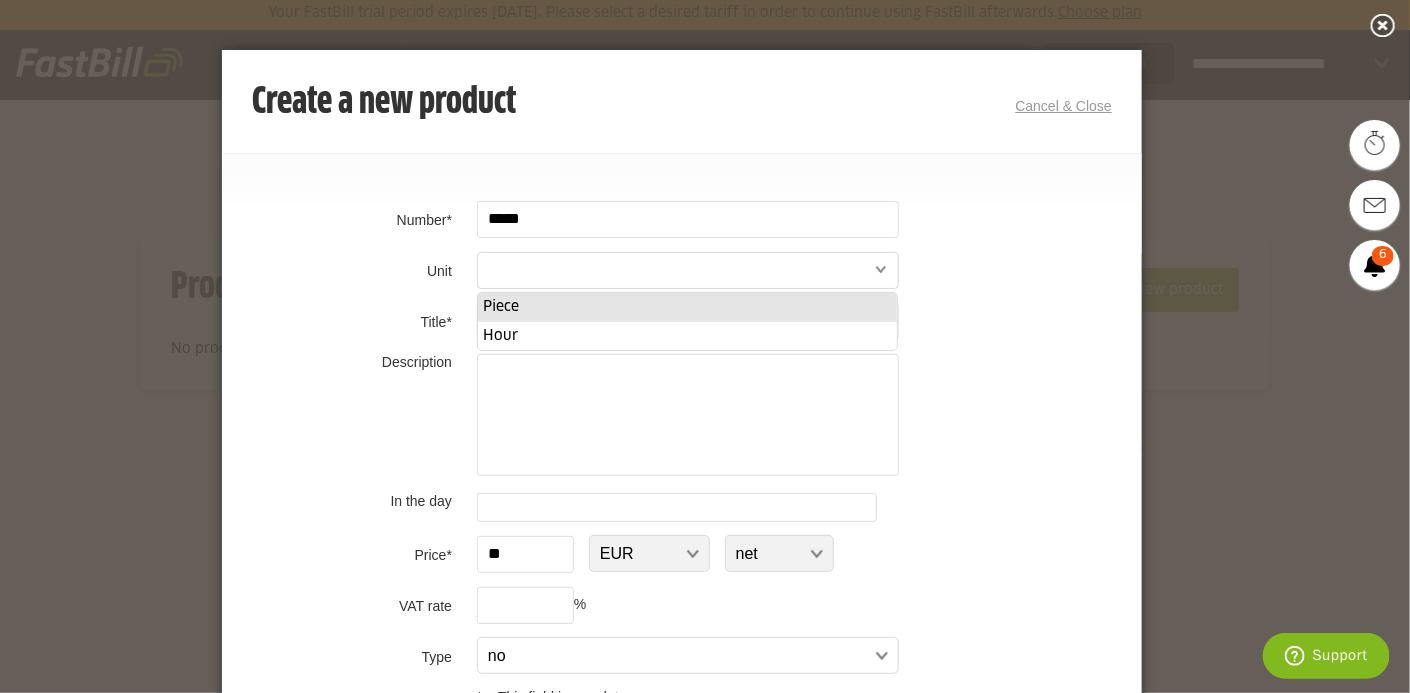 click on "P i e c e" at bounding box center (688, 307) 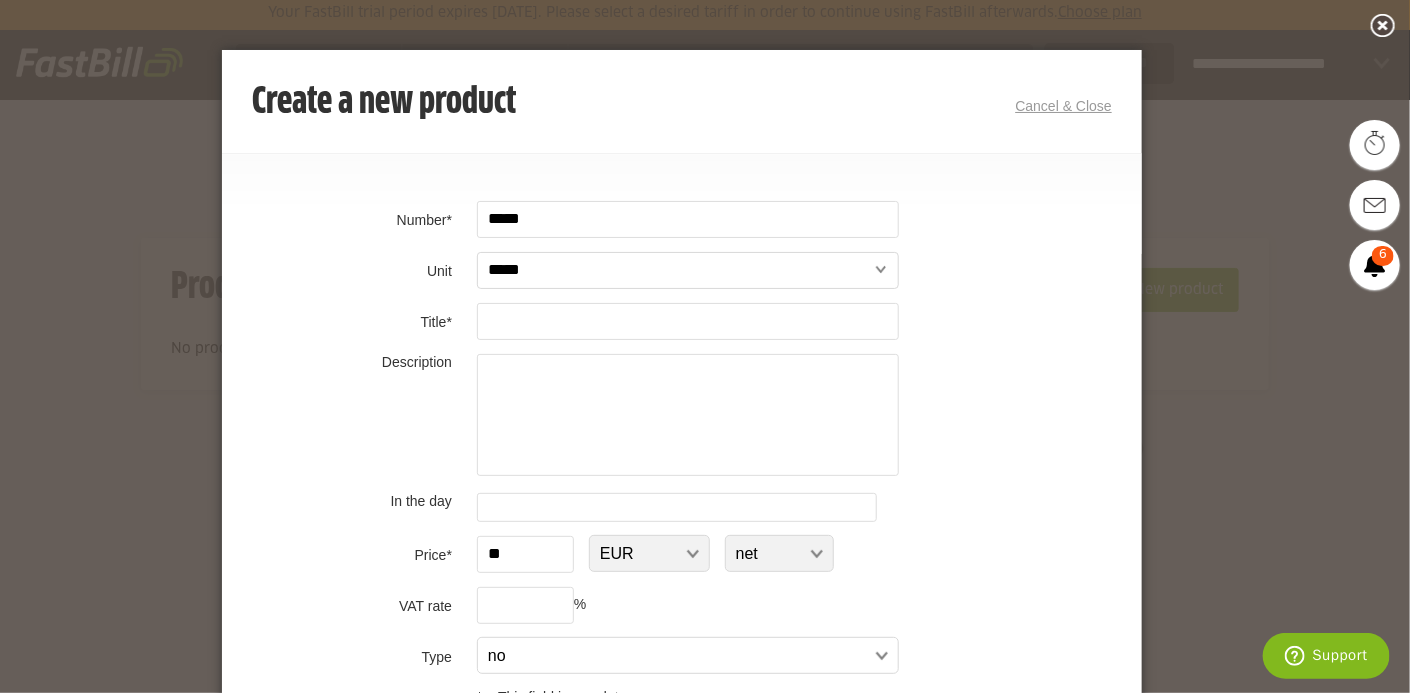 click at bounding box center (688, 321) 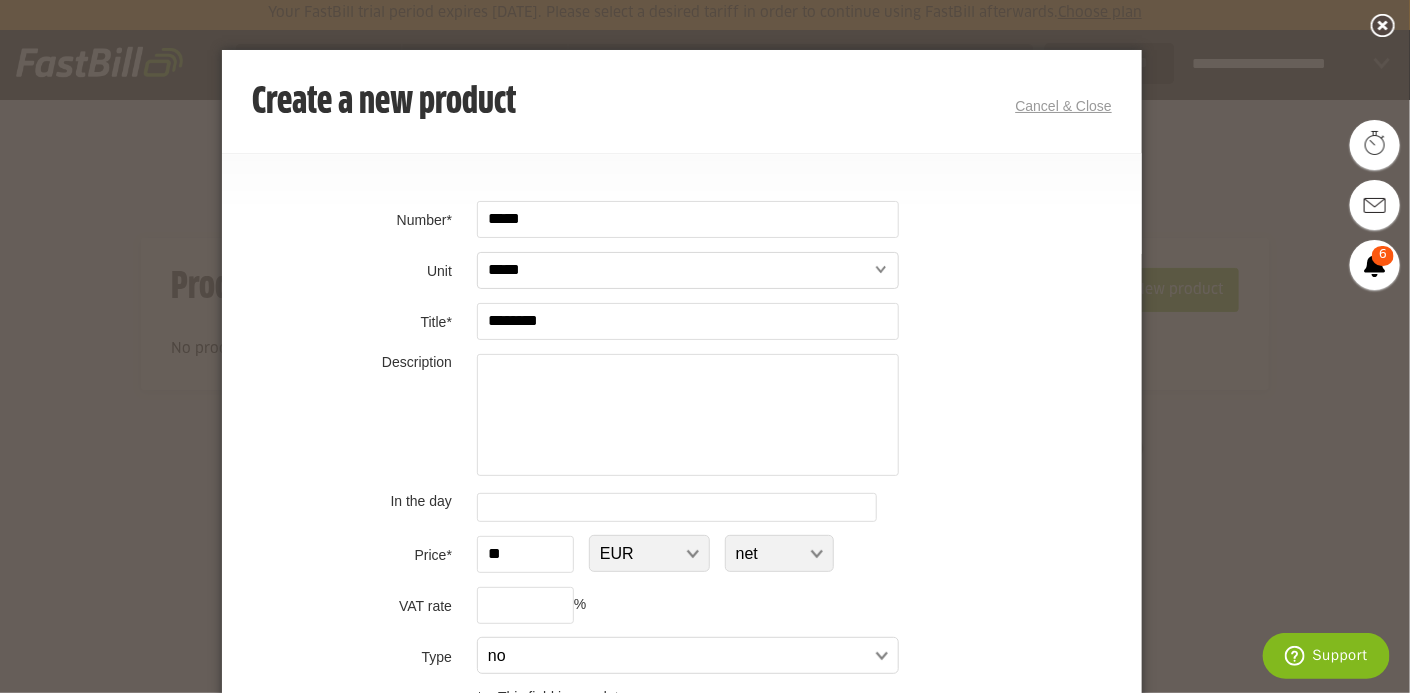 click at bounding box center [688, 415] 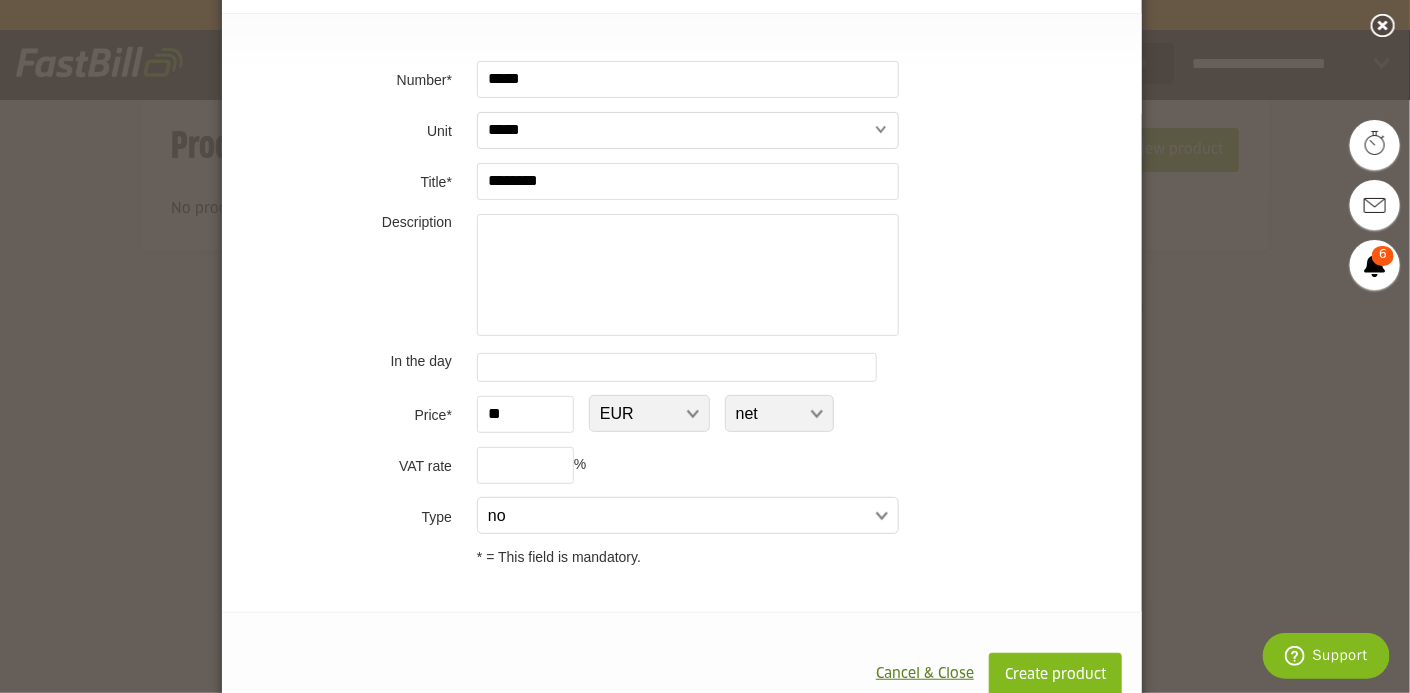 scroll, scrollTop: 176, scrollLeft: 0, axis: vertical 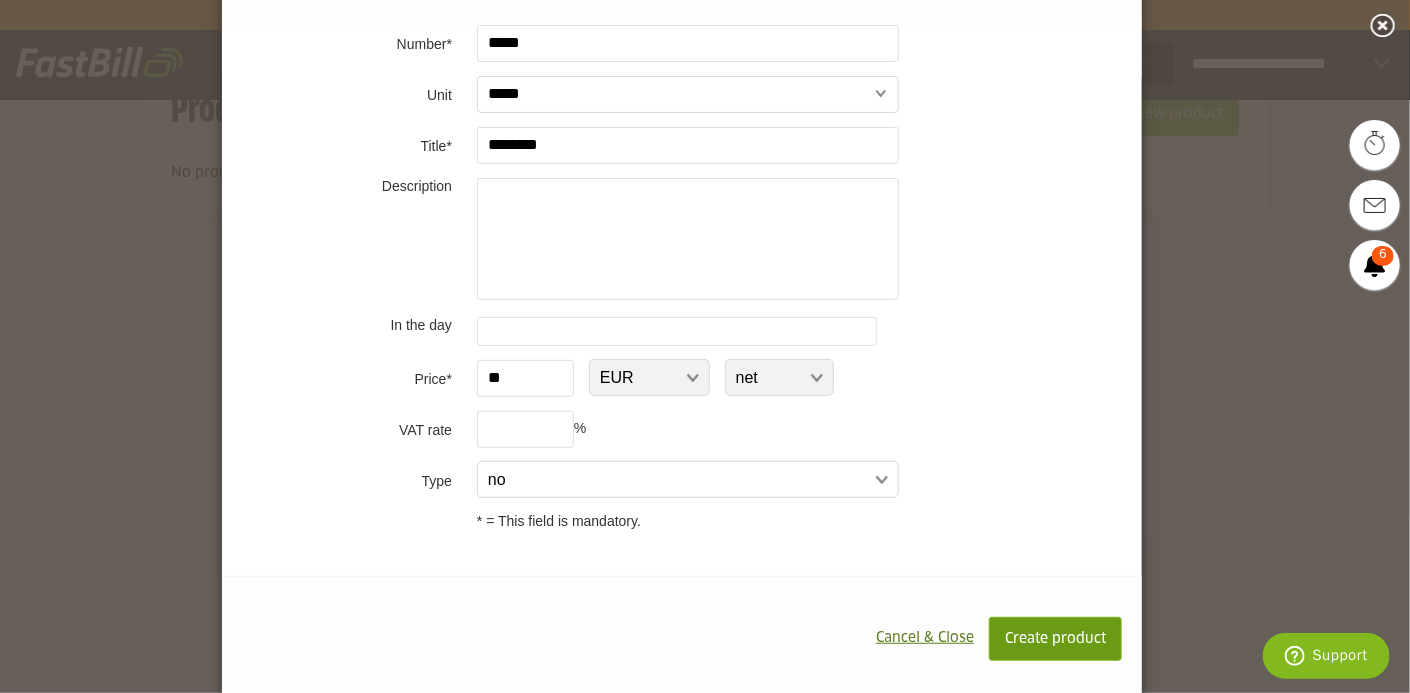 click on "Create product" at bounding box center [1055, 639] 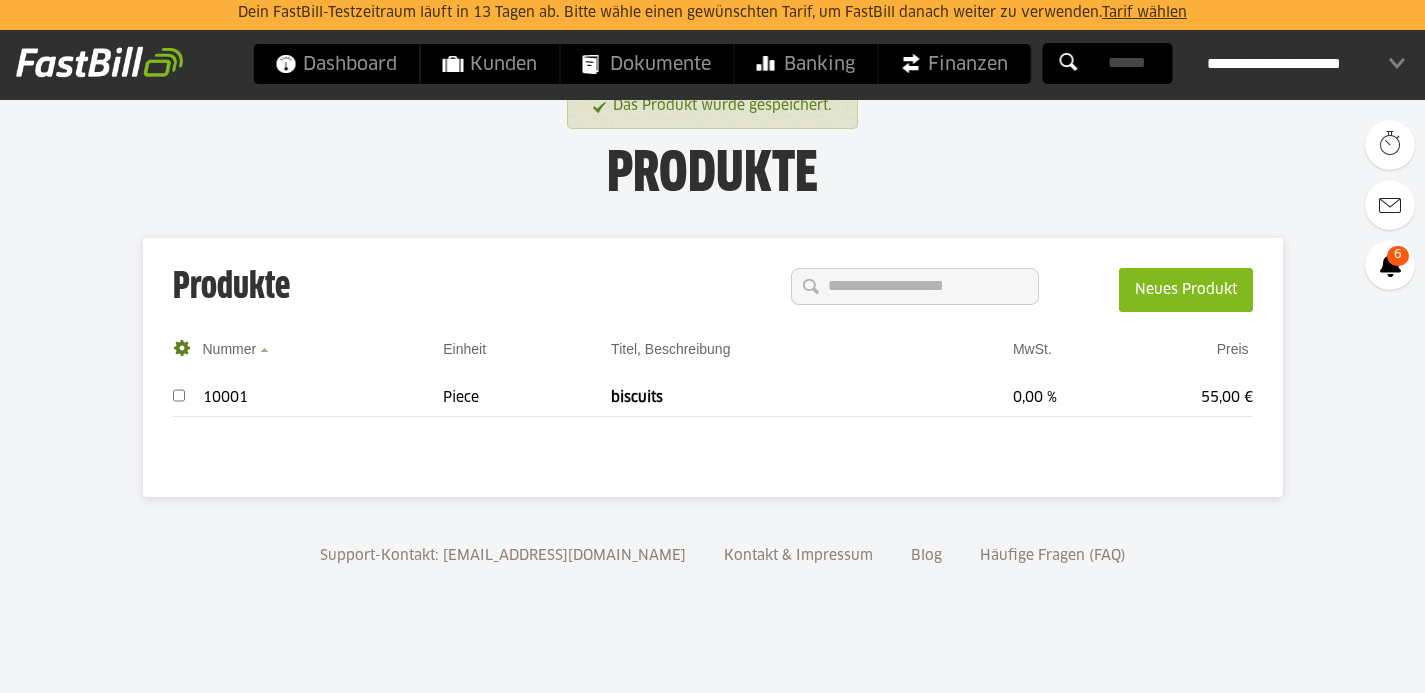 scroll, scrollTop: 0, scrollLeft: 0, axis: both 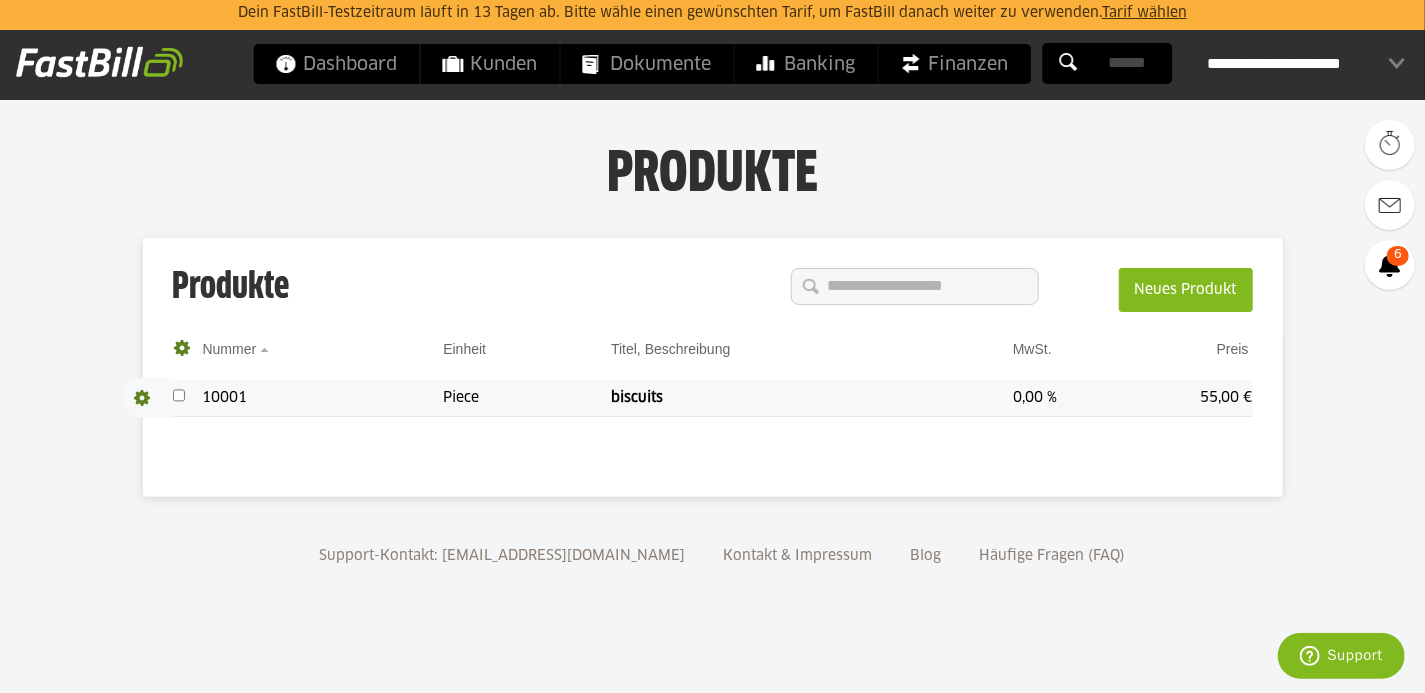 click on "10001" at bounding box center (311, 398) 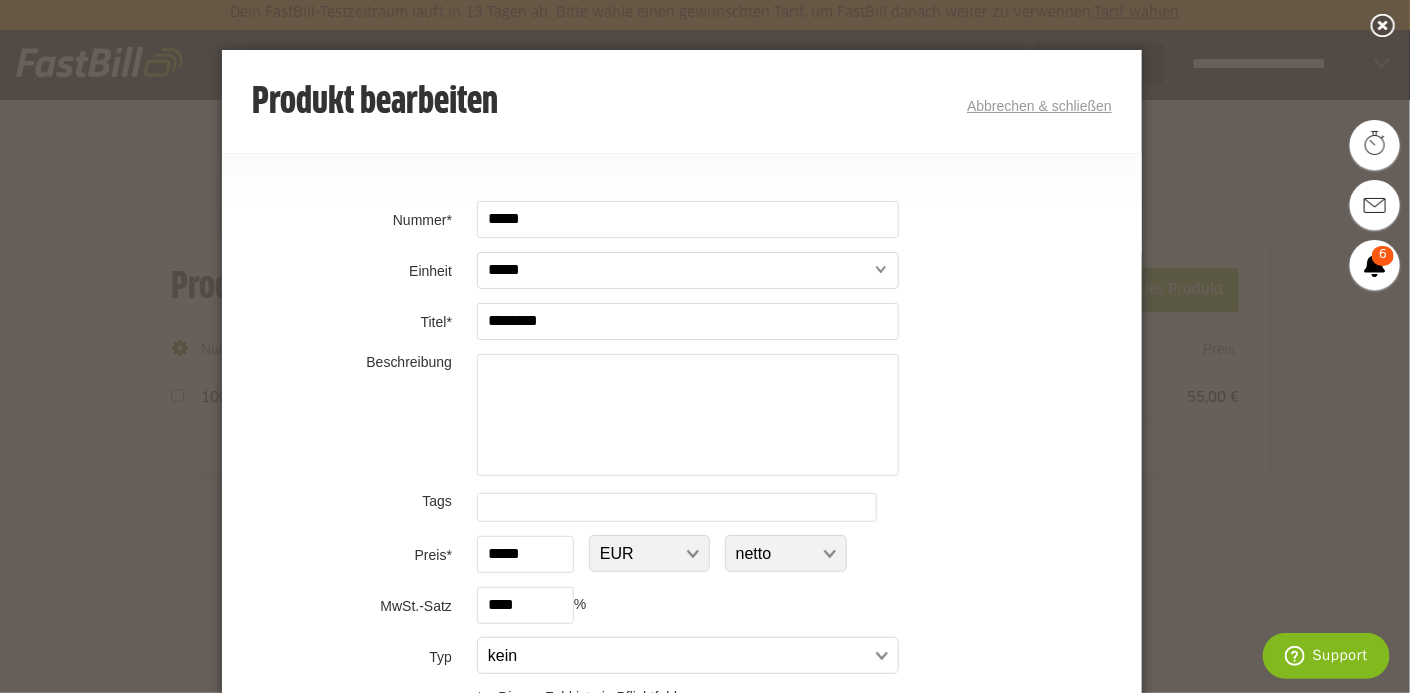 scroll, scrollTop: 176, scrollLeft: 0, axis: vertical 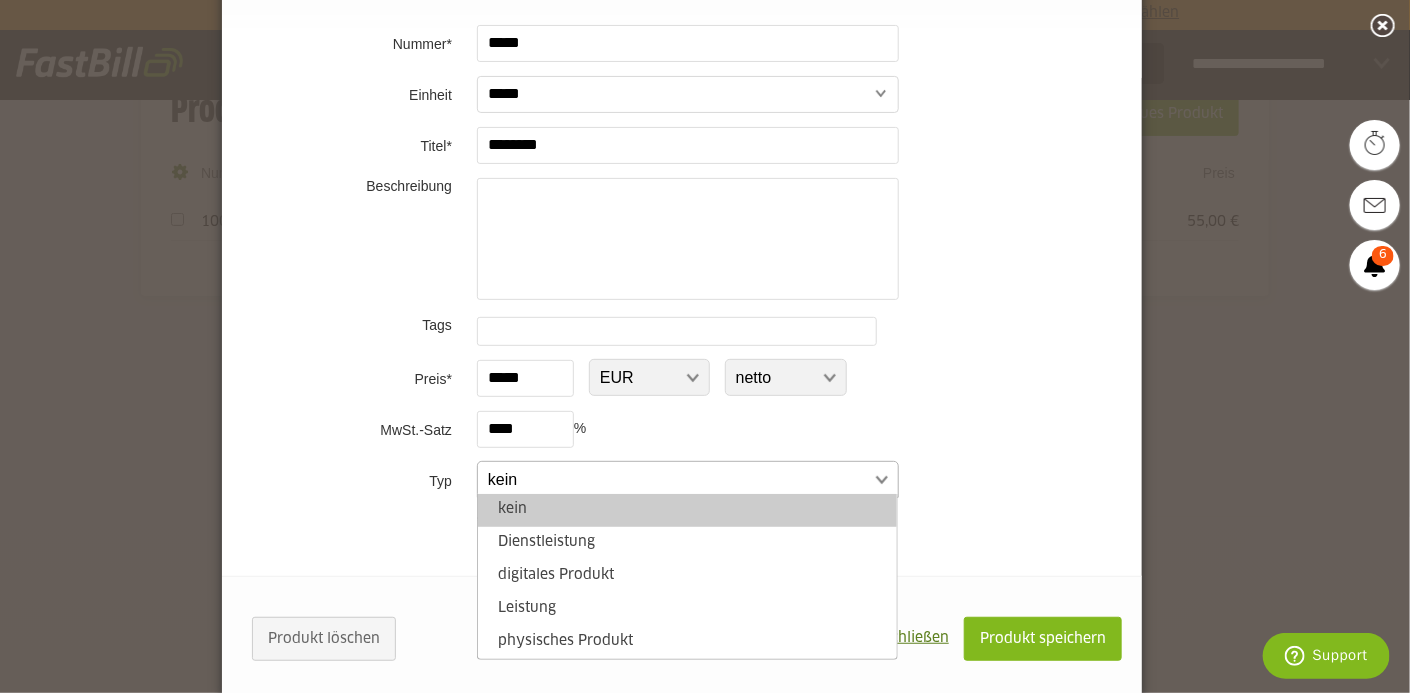 click at bounding box center [678, 480] 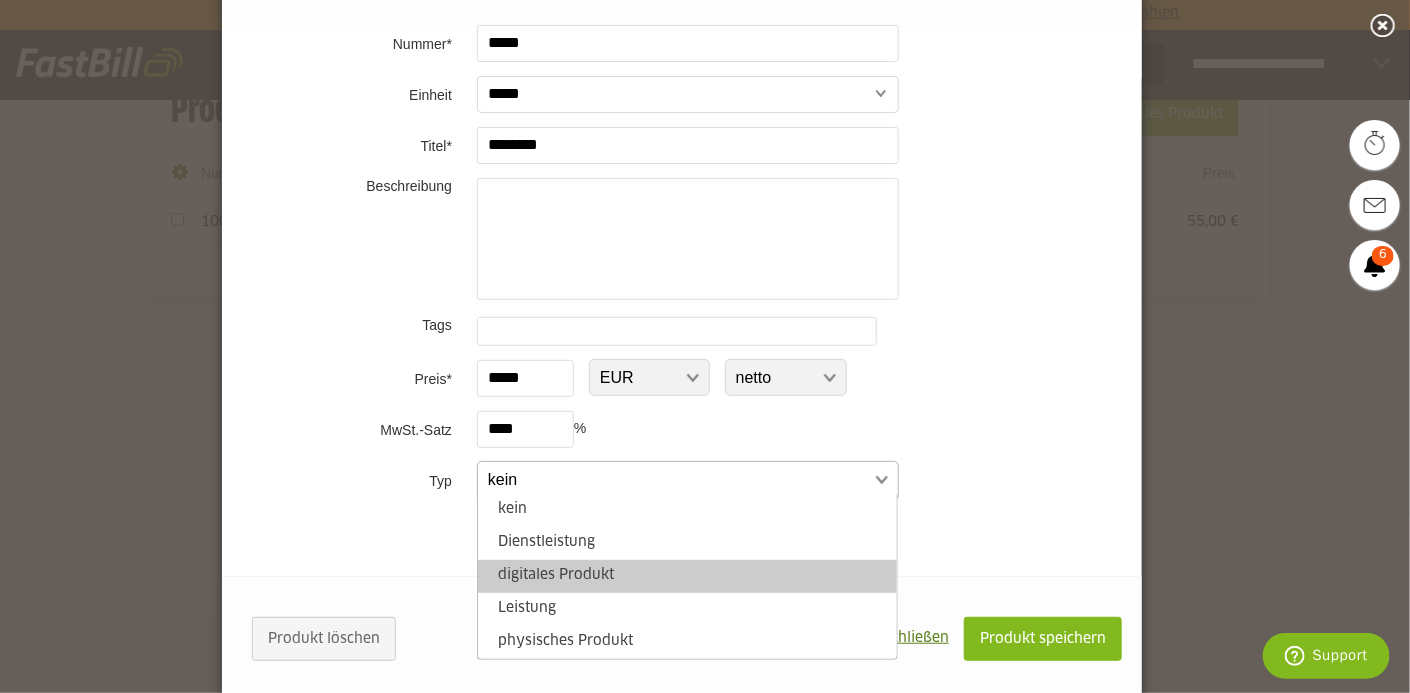 click on "digitales Produkt" at bounding box center [688, 576] 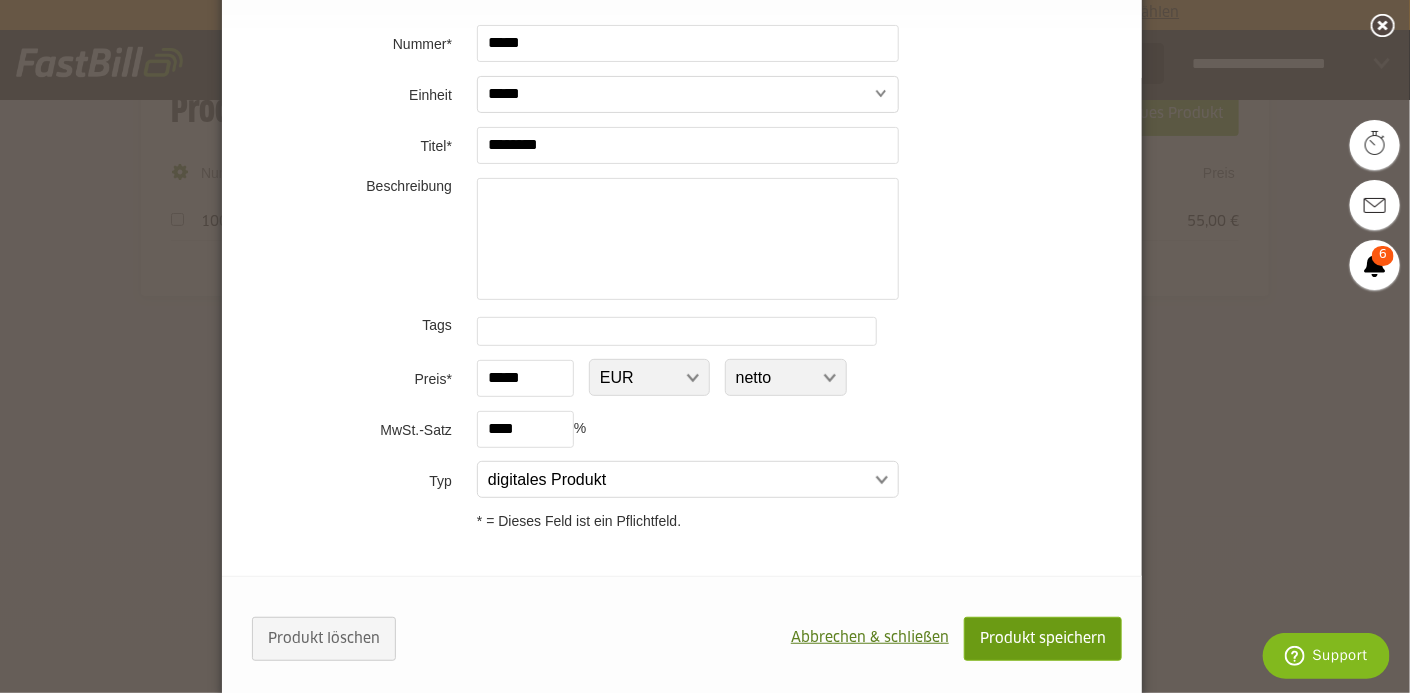 click on "Produkt speichern" at bounding box center [1043, 639] 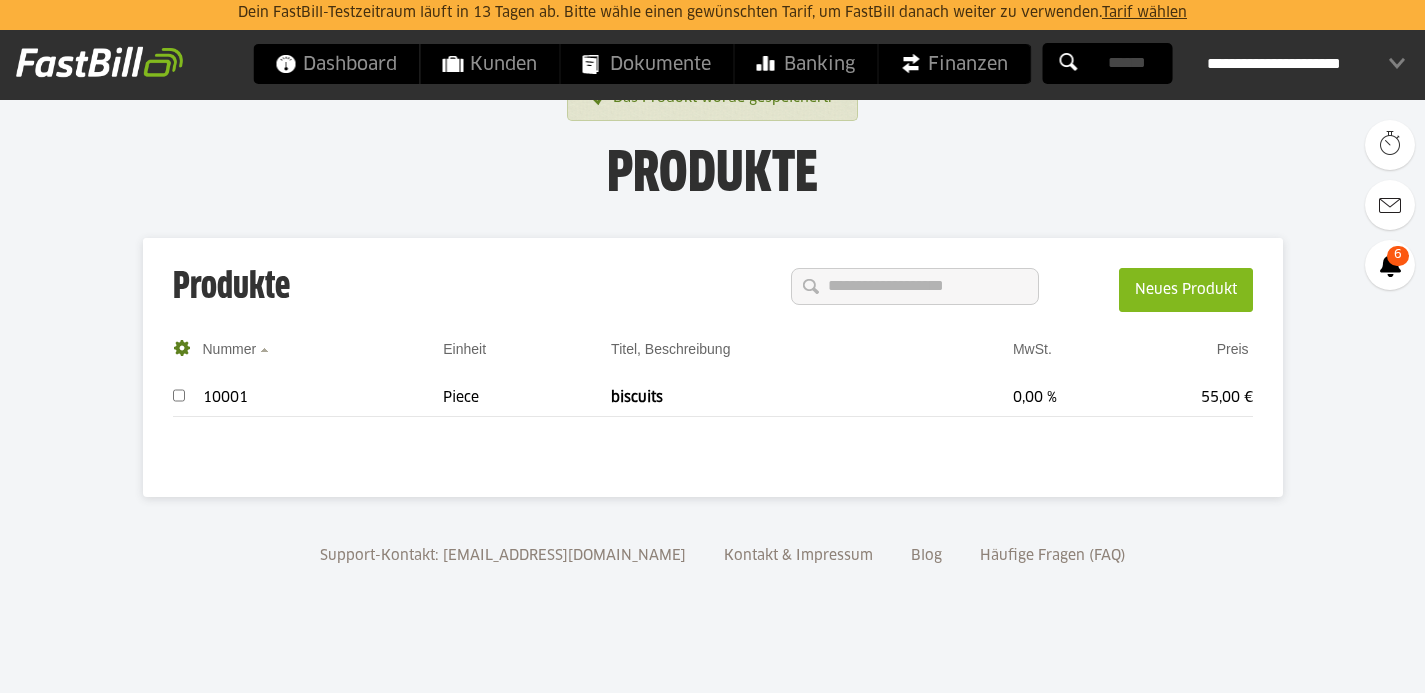 scroll, scrollTop: 0, scrollLeft: 0, axis: both 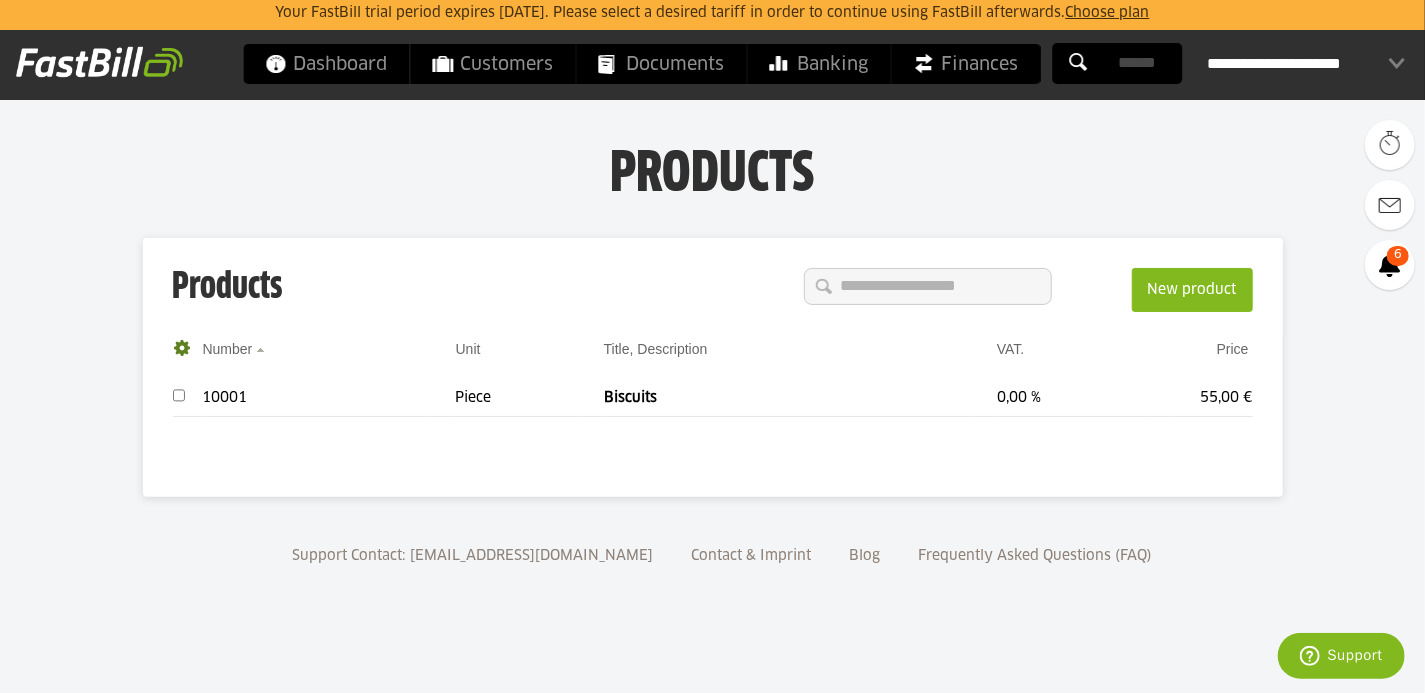 click on "**********" at bounding box center (1306, 64) 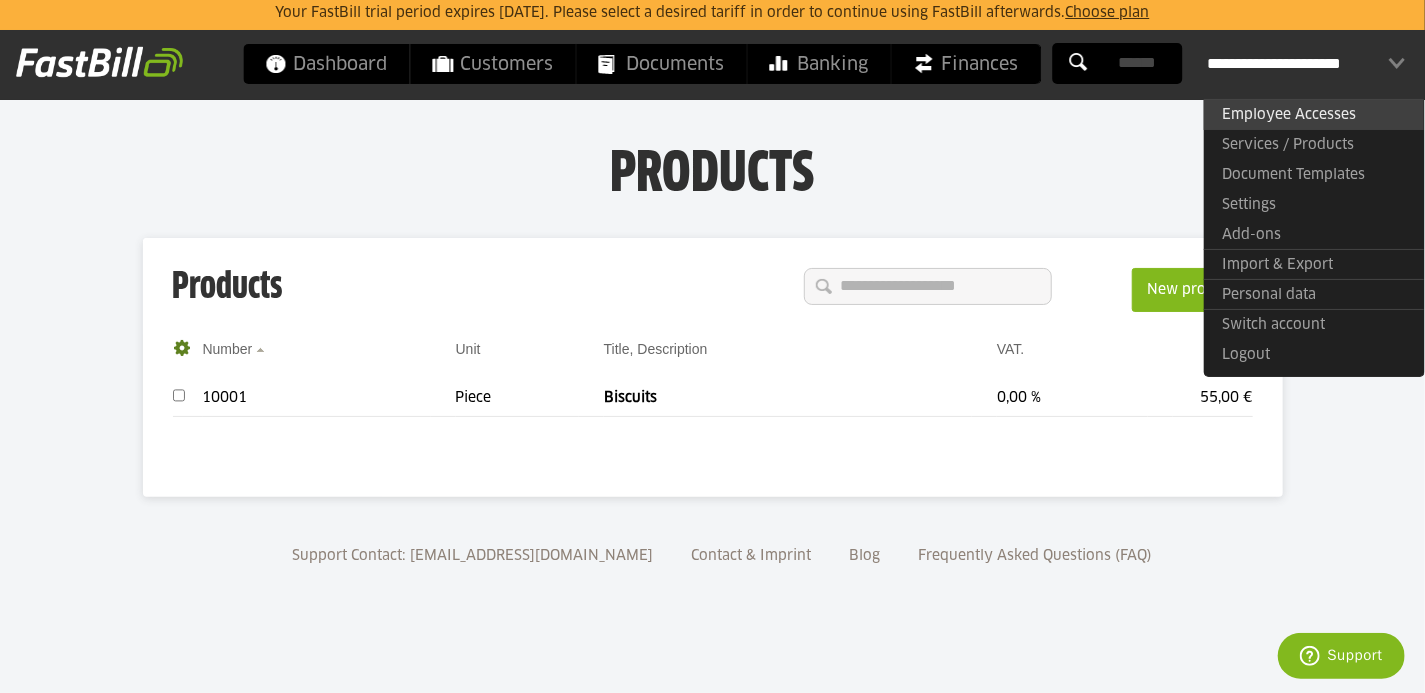 click on "Employee Accesses" at bounding box center [1314, 114] 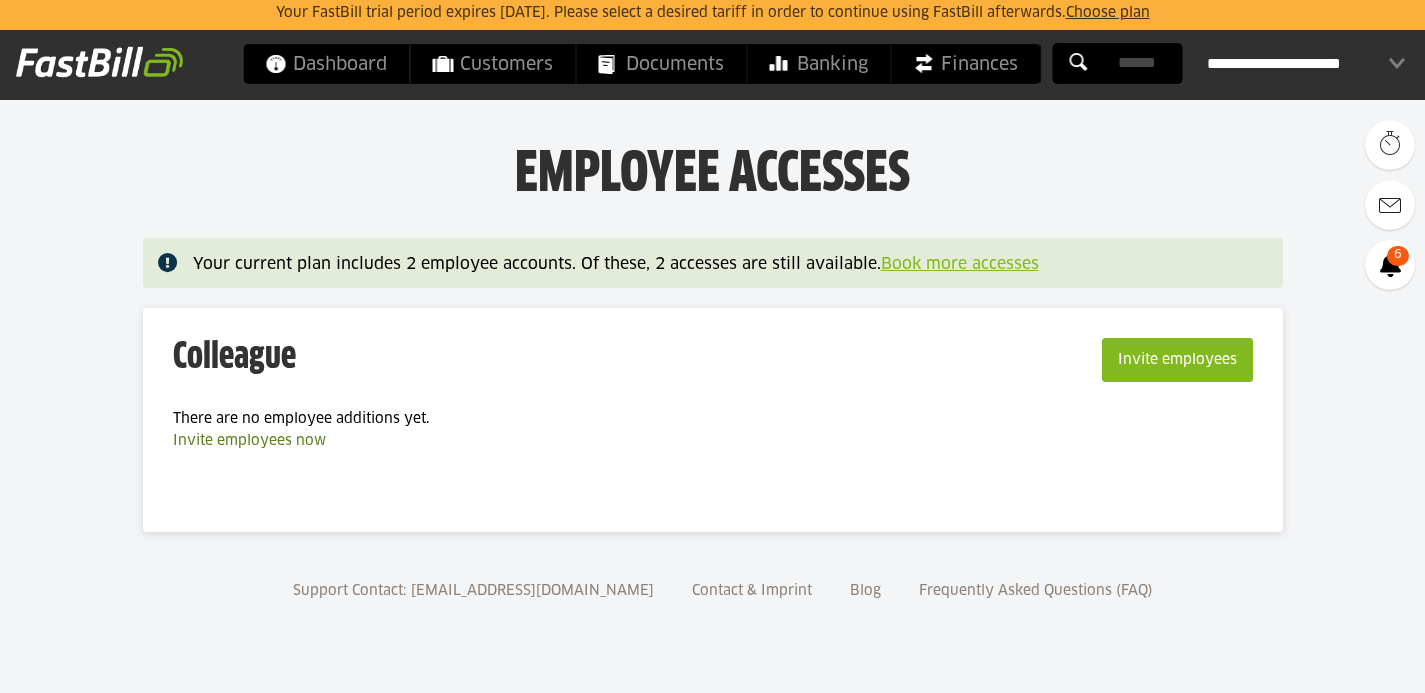 scroll, scrollTop: 0, scrollLeft: 0, axis: both 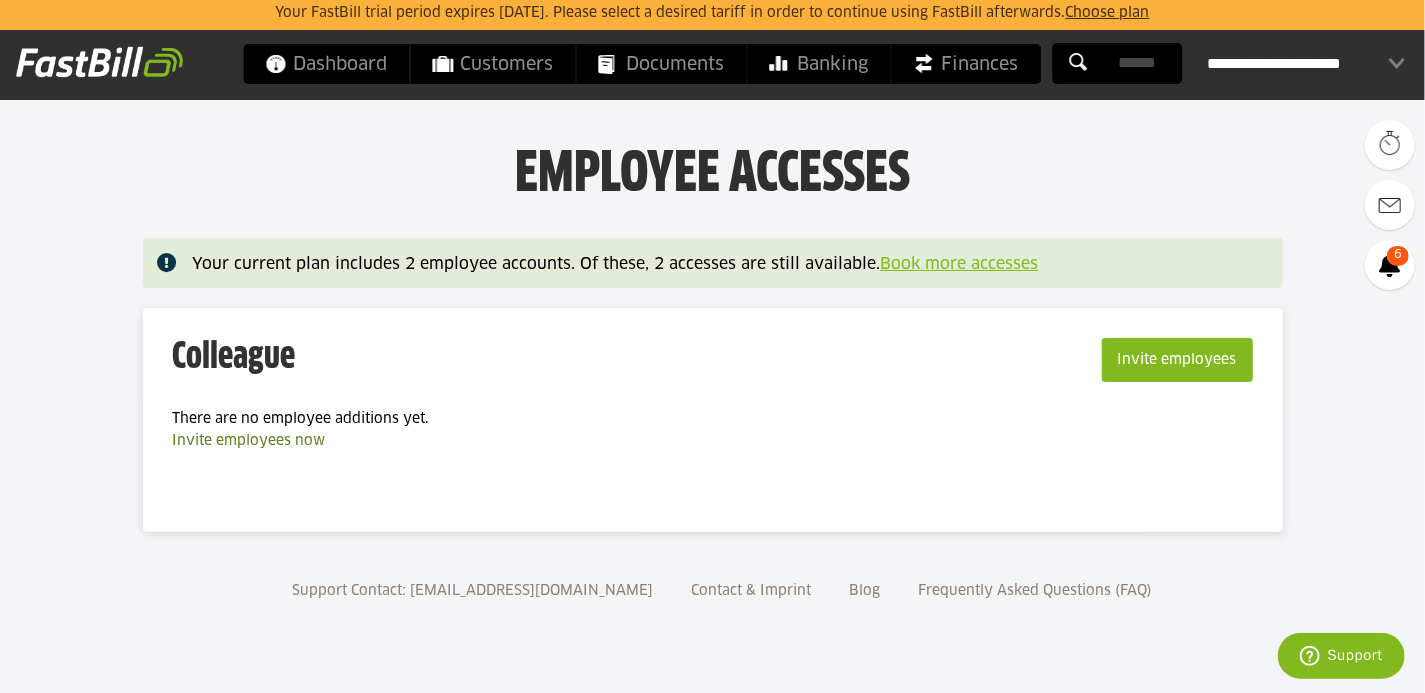 click on "**********" at bounding box center (1306, 64) 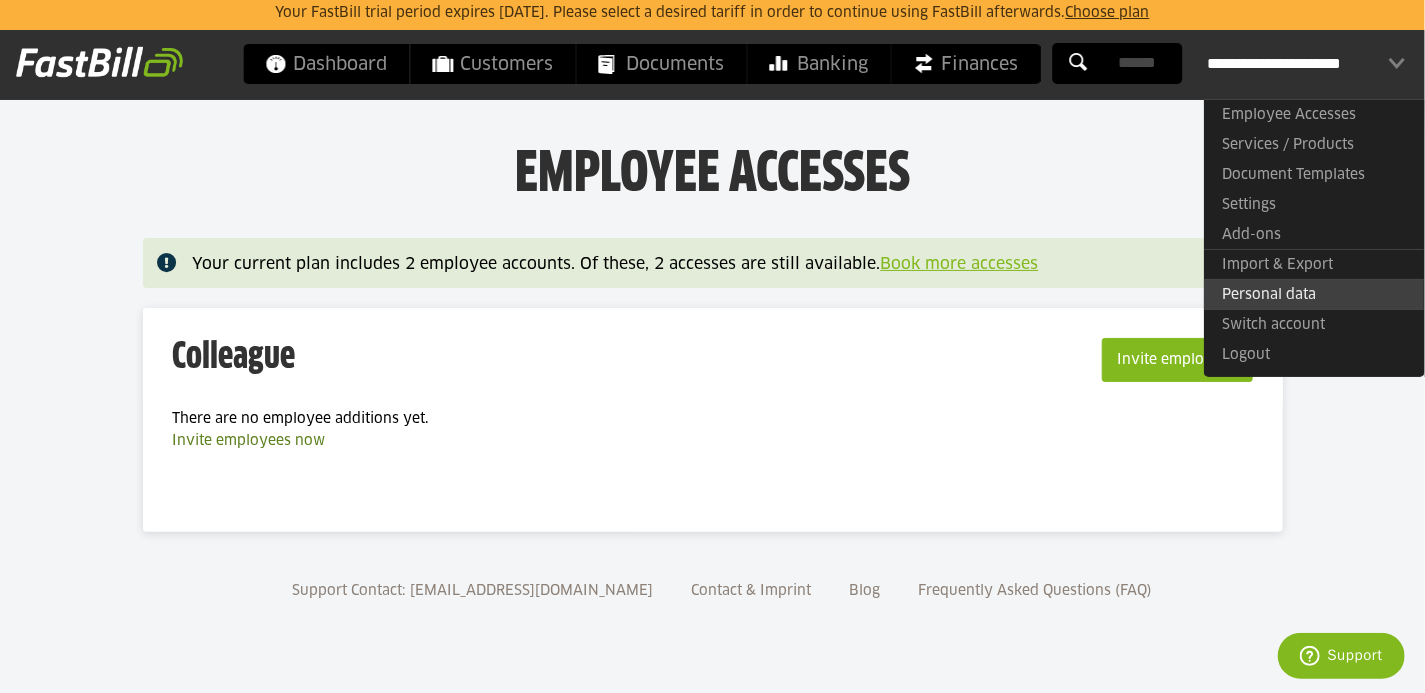 click on "Personal data" at bounding box center (1314, 294) 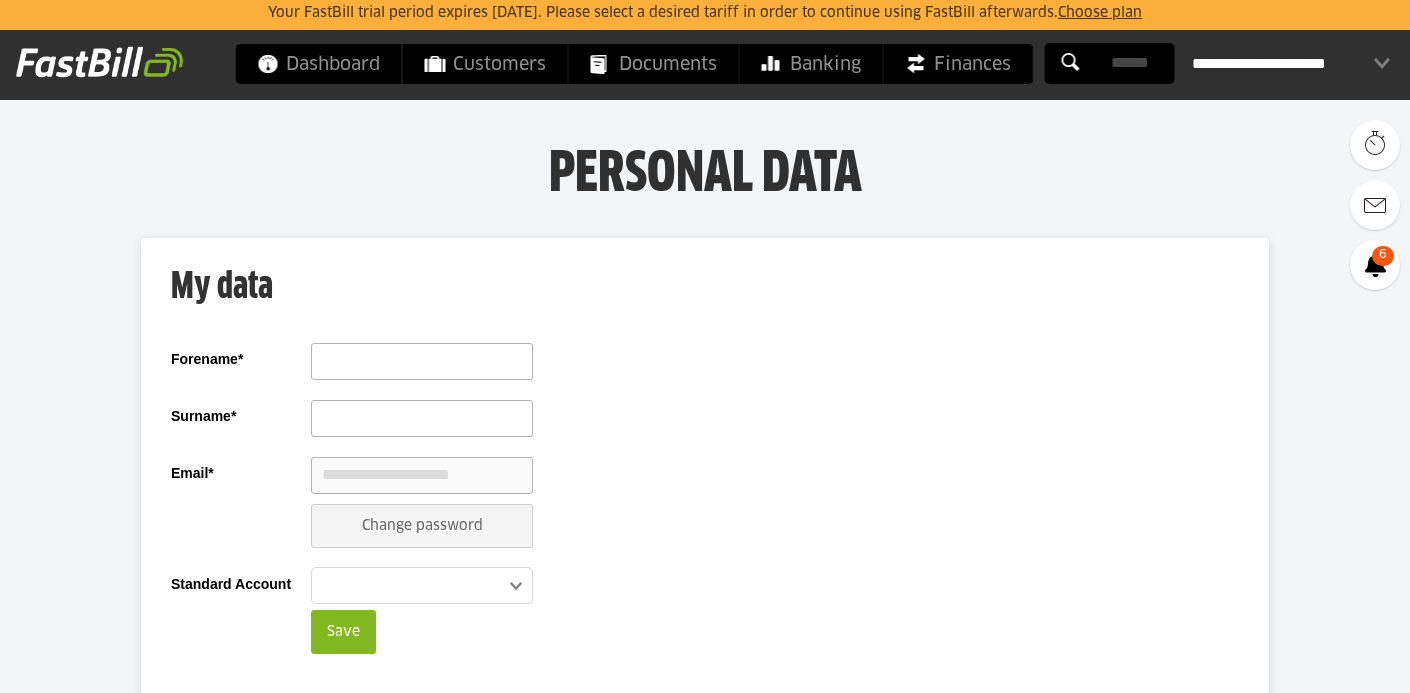 scroll, scrollTop: 0, scrollLeft: 0, axis: both 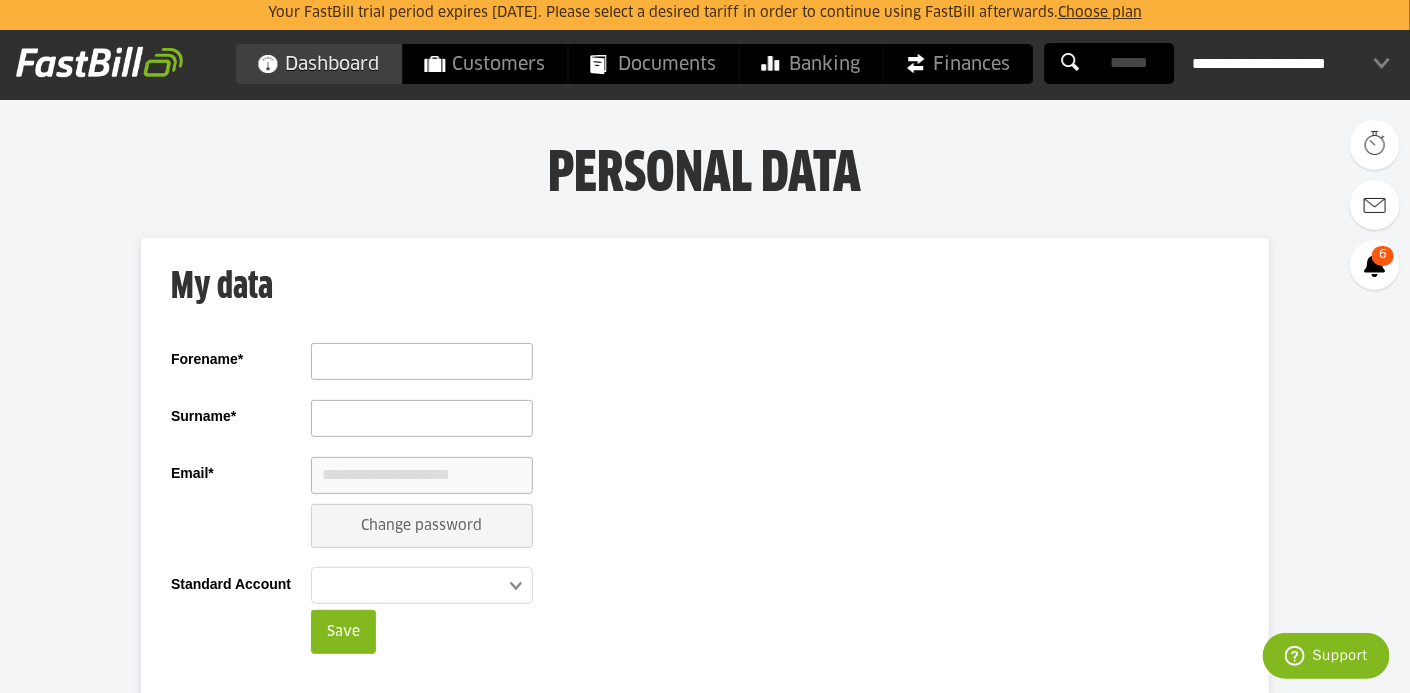 click on "Dashboard" at bounding box center [319, 64] 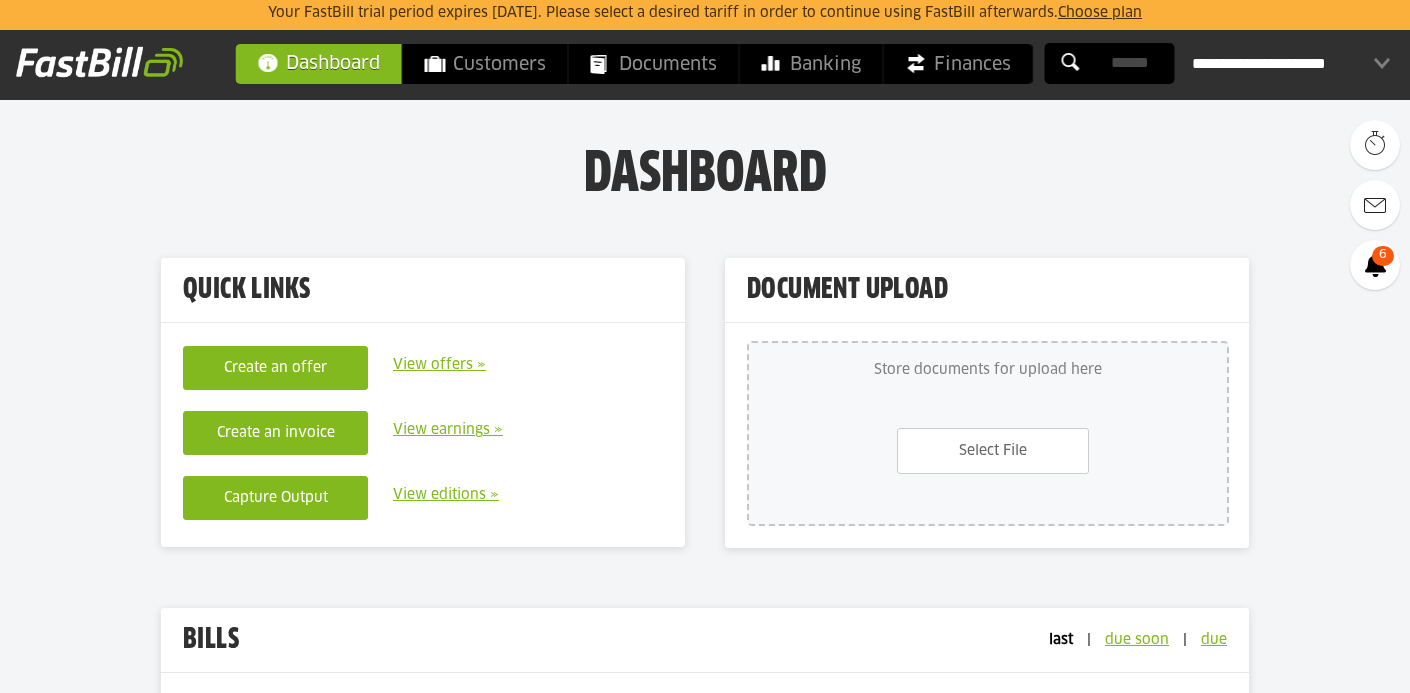 scroll, scrollTop: 667, scrollLeft: 0, axis: vertical 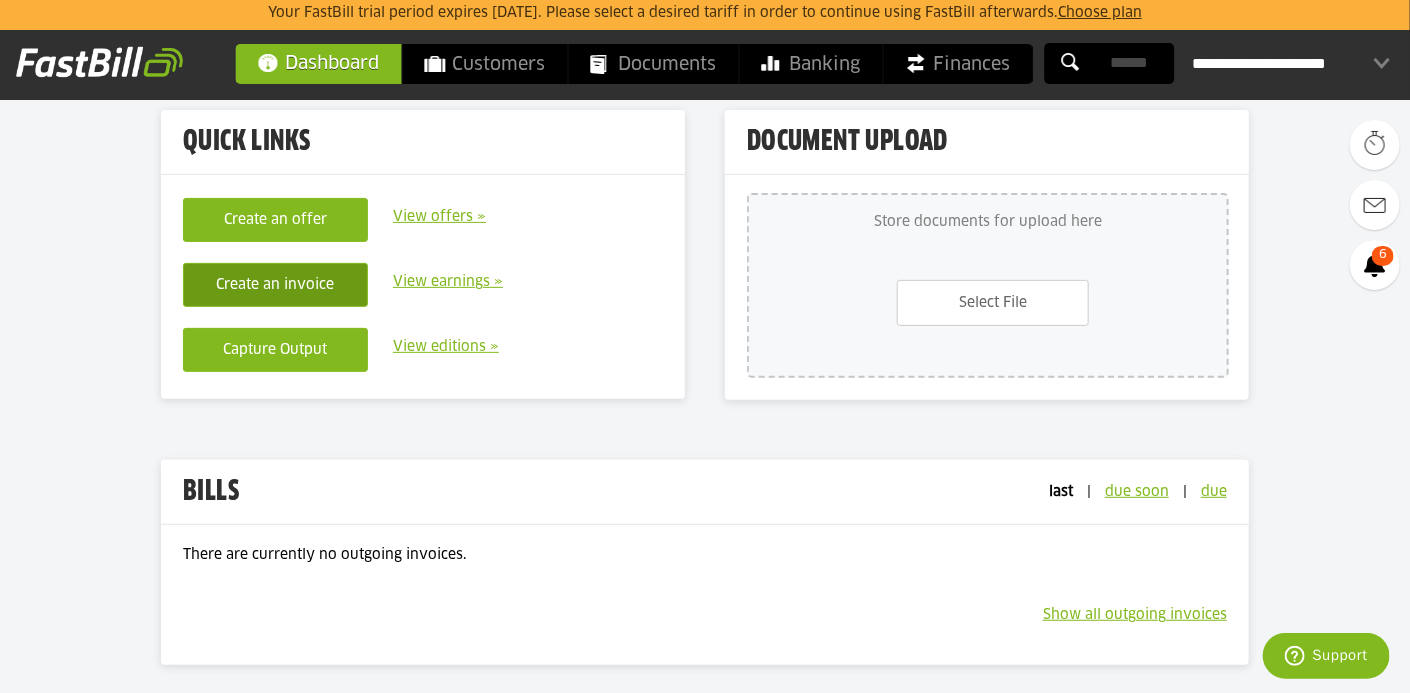 click on "Create an invoice" at bounding box center (275, 285) 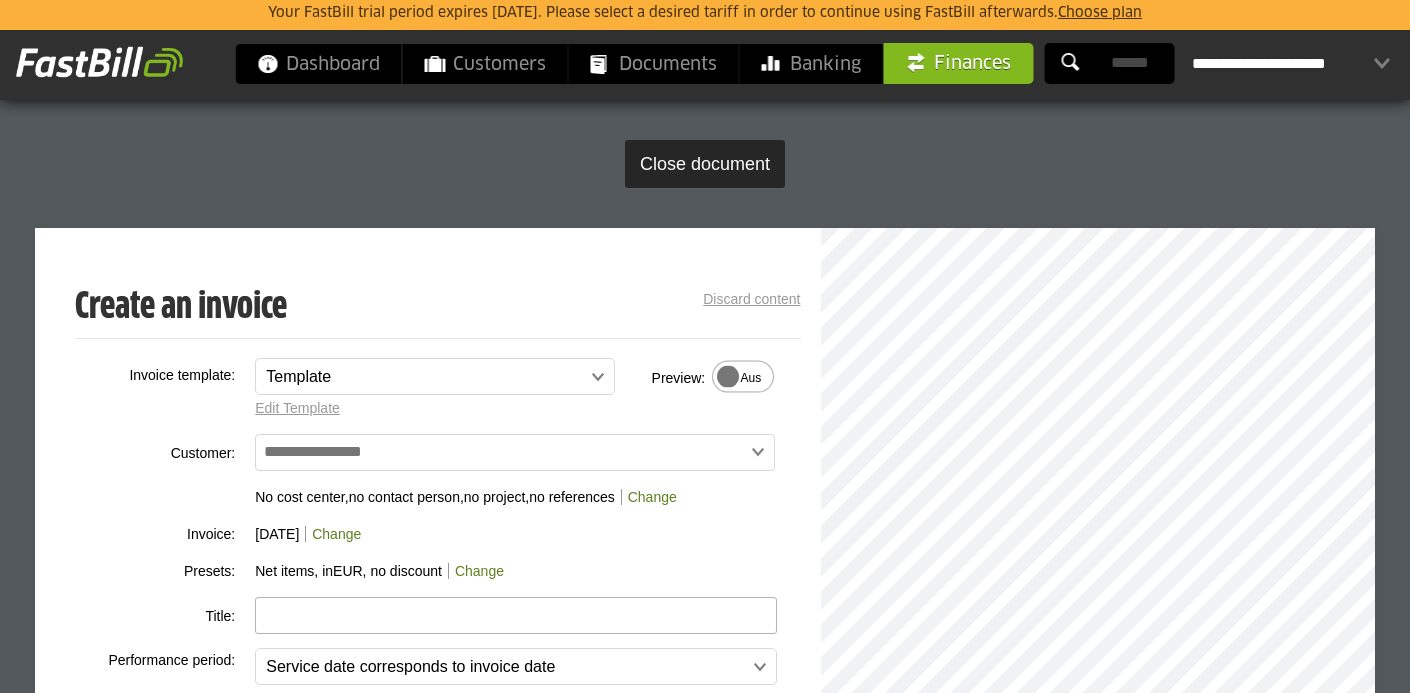 scroll, scrollTop: 400, scrollLeft: 0, axis: vertical 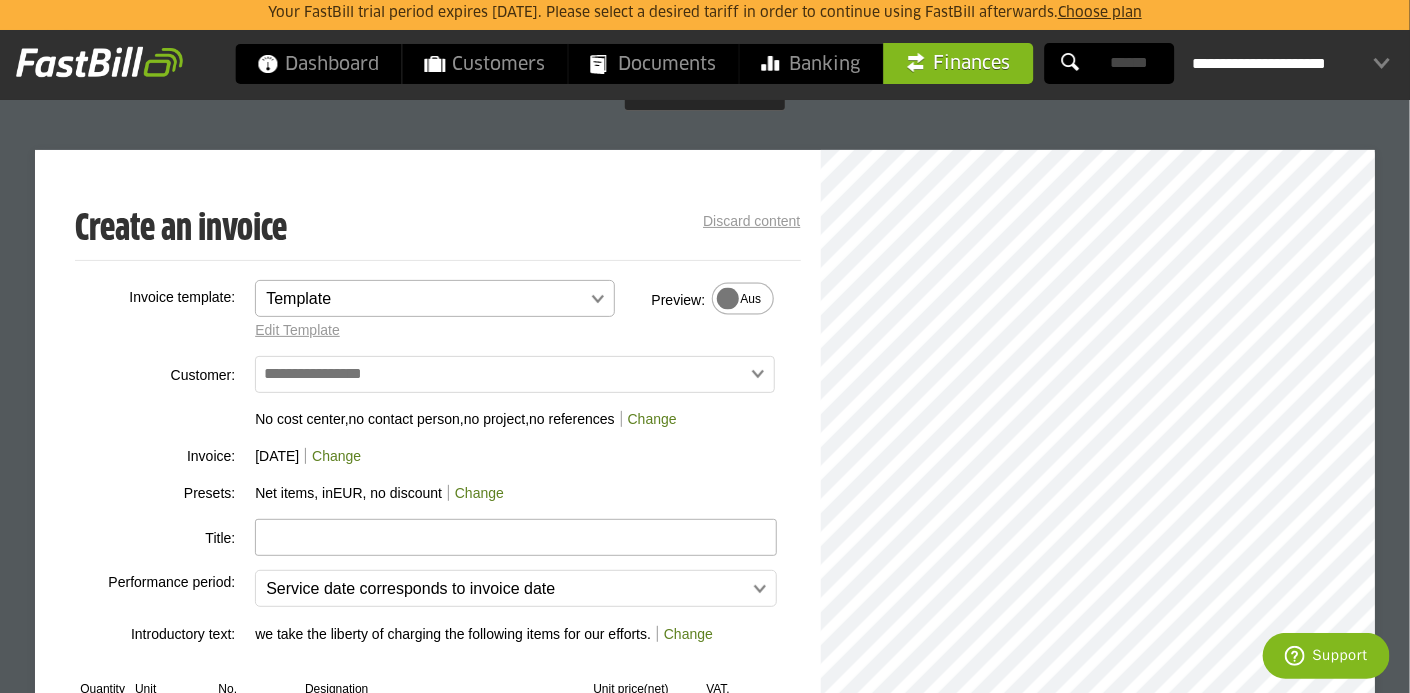 click at bounding box center [425, 299] 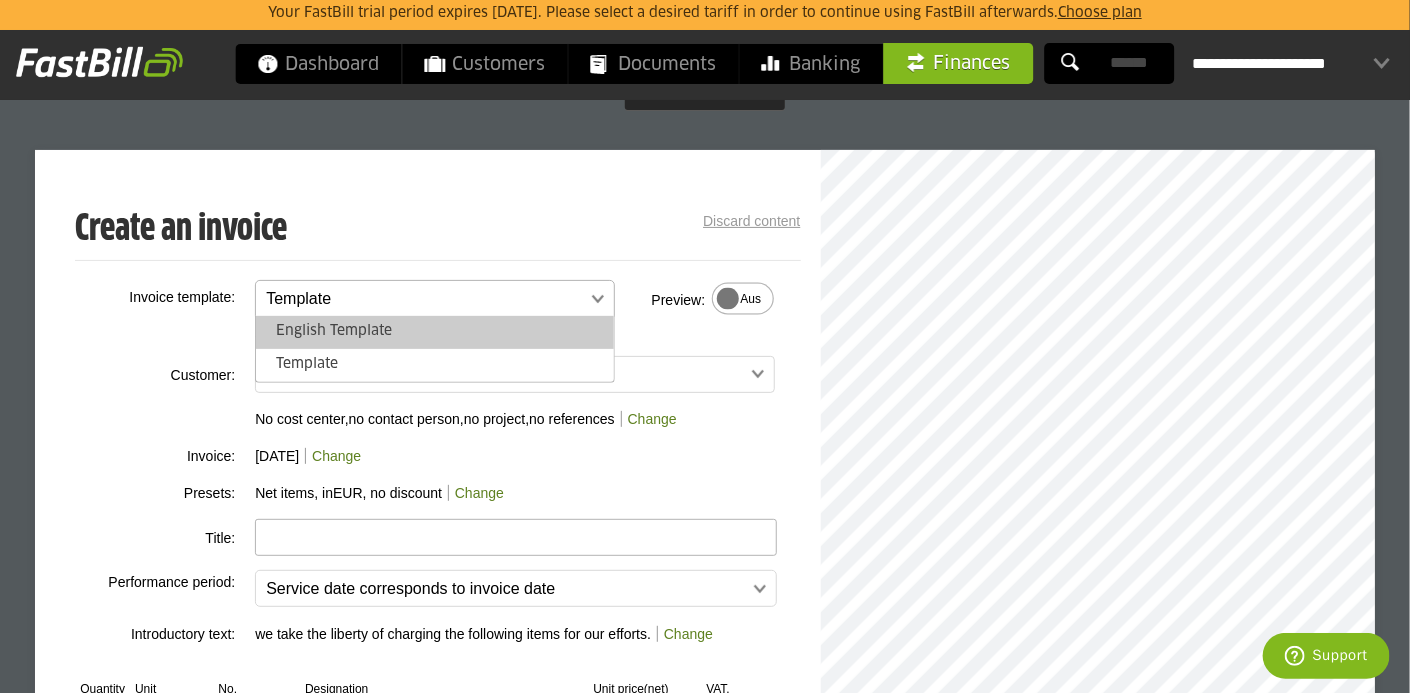 click on "English Template" at bounding box center [435, 332] 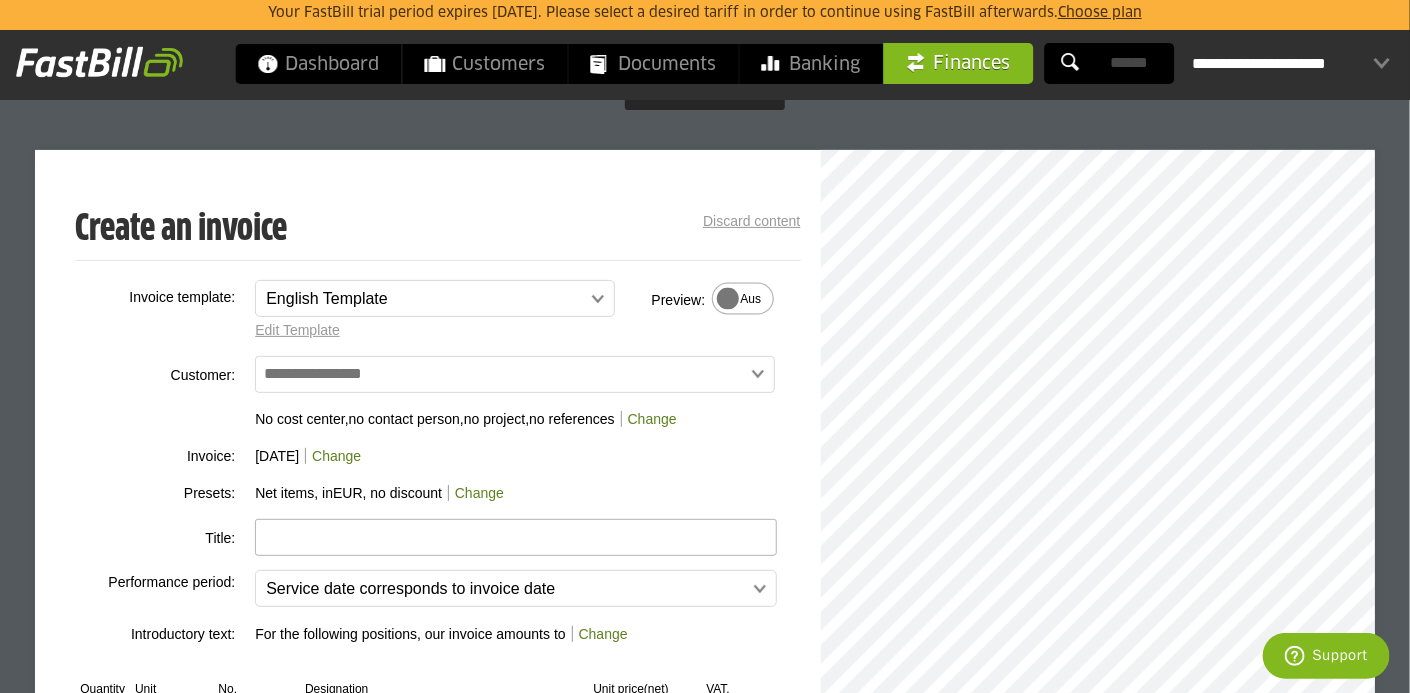 click at bounding box center (515, 374) 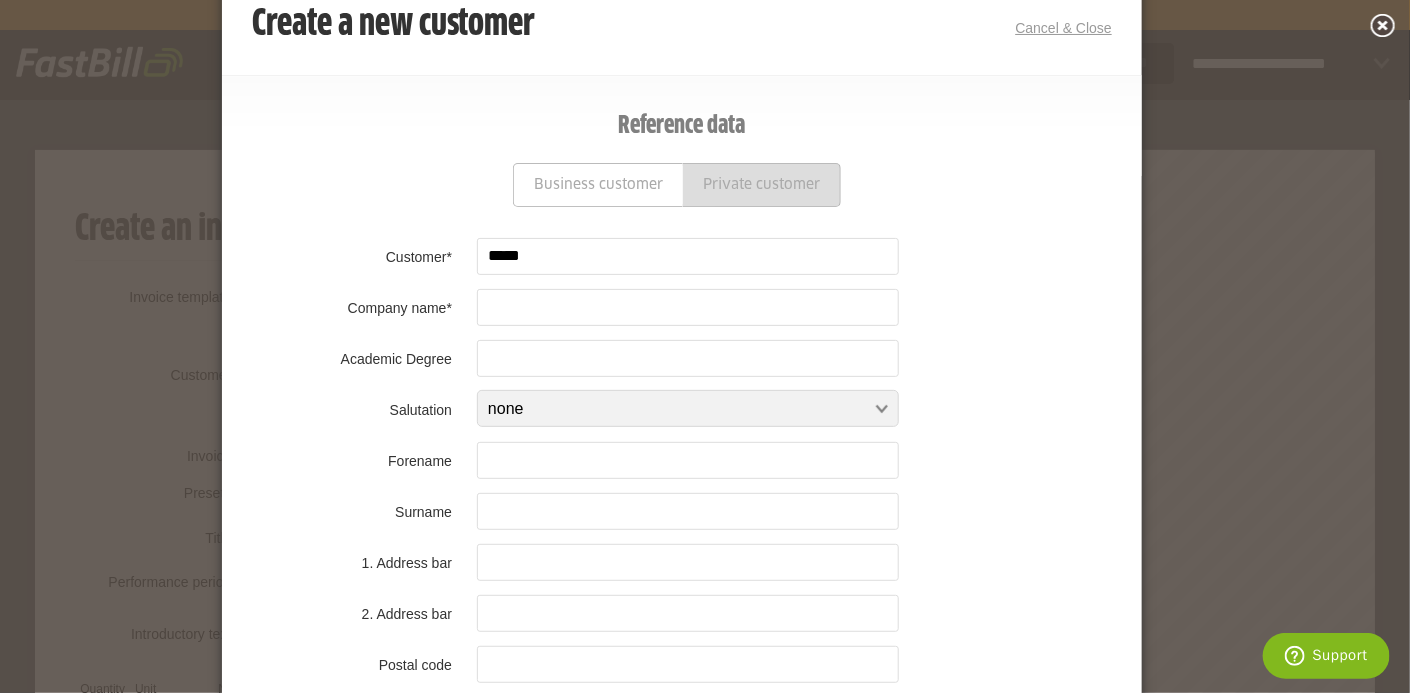 click on "Private customer" at bounding box center [762, 185] 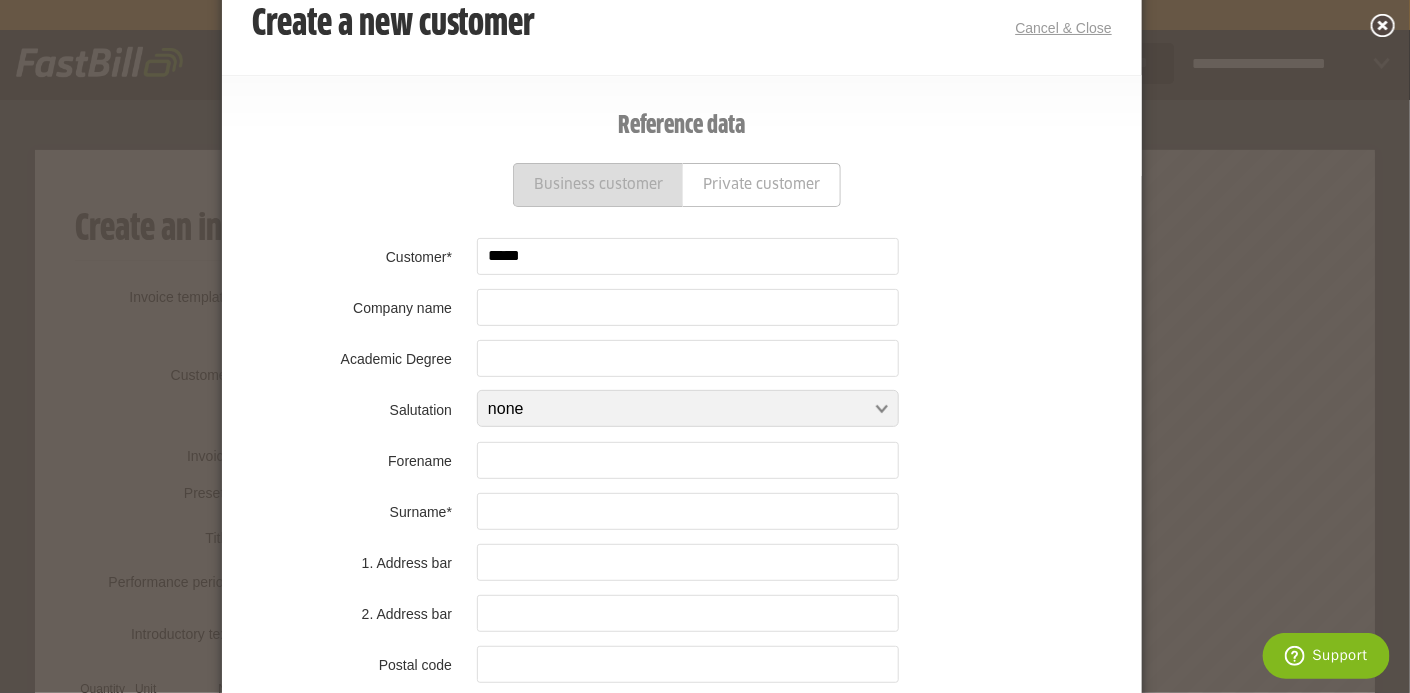 click on "Business customer" at bounding box center (598, 185) 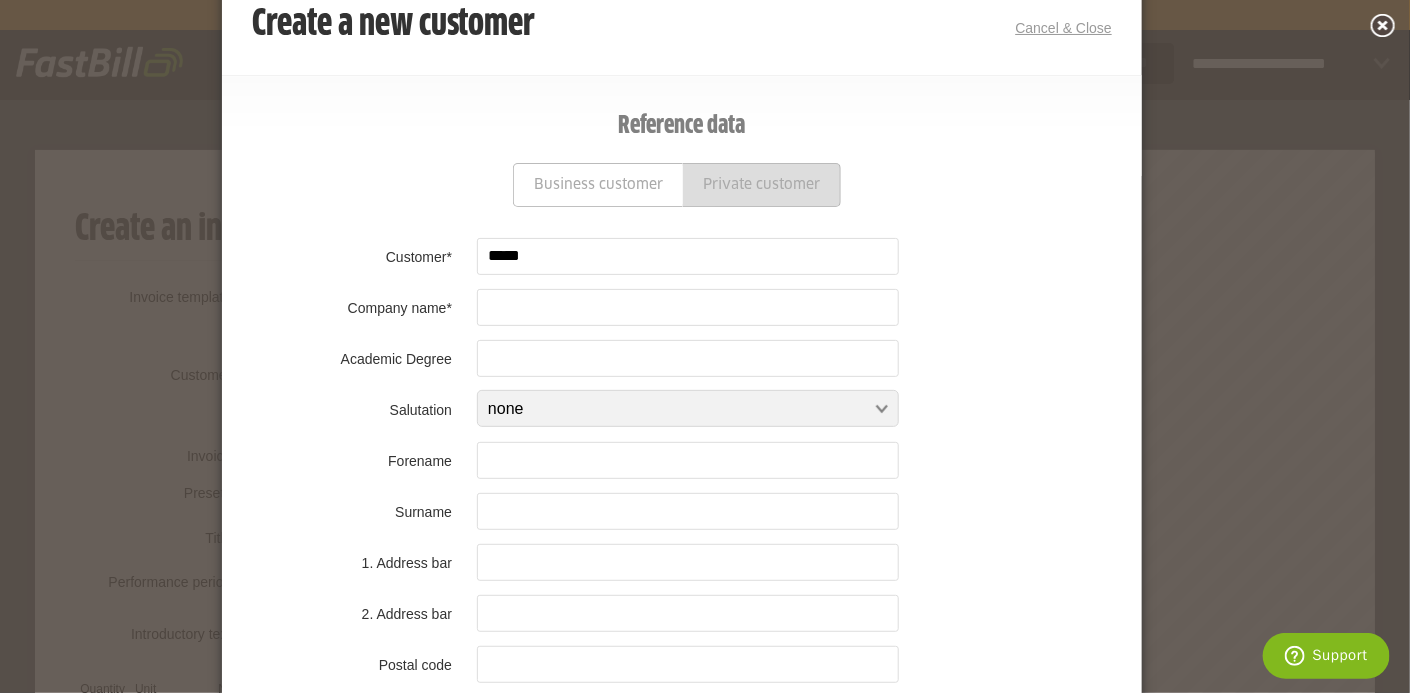 click on "Private customer" at bounding box center (762, 185) 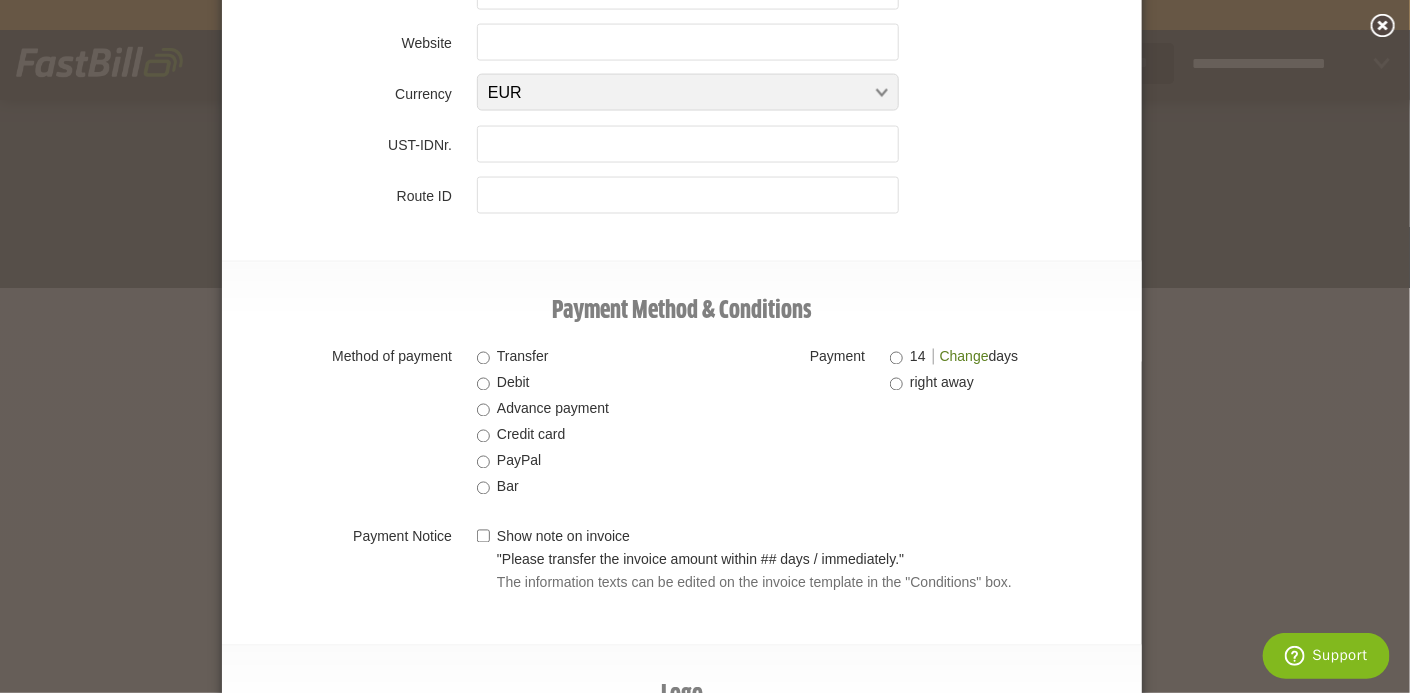 scroll, scrollTop: 1297, scrollLeft: 0, axis: vertical 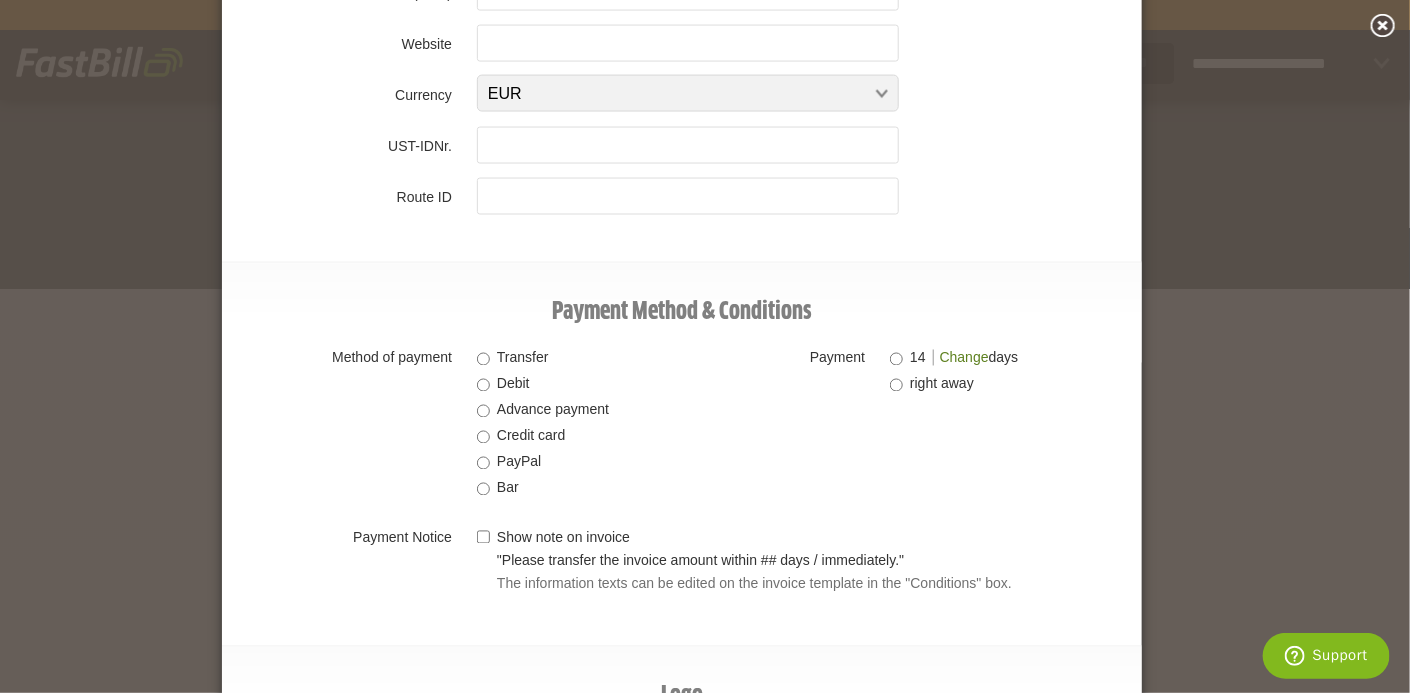 click on "Debit" at bounding box center (513, 384) 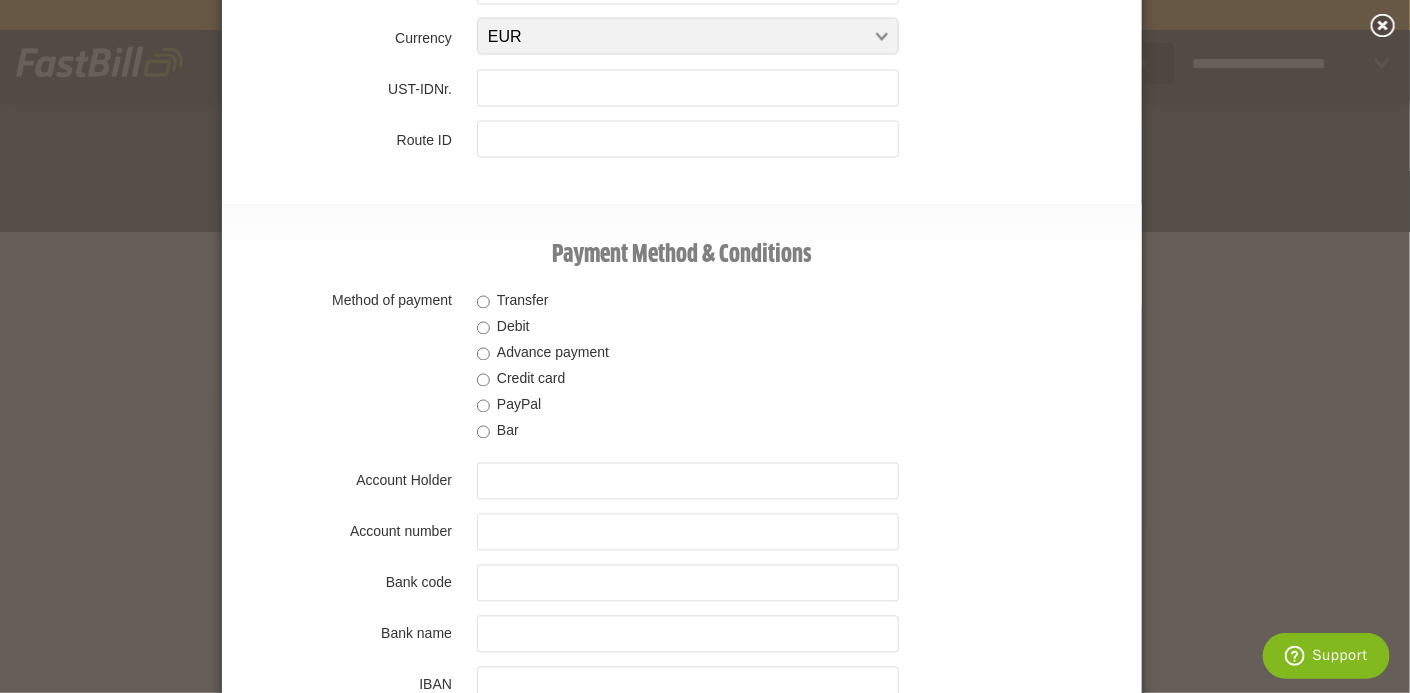 scroll, scrollTop: 1355, scrollLeft: 0, axis: vertical 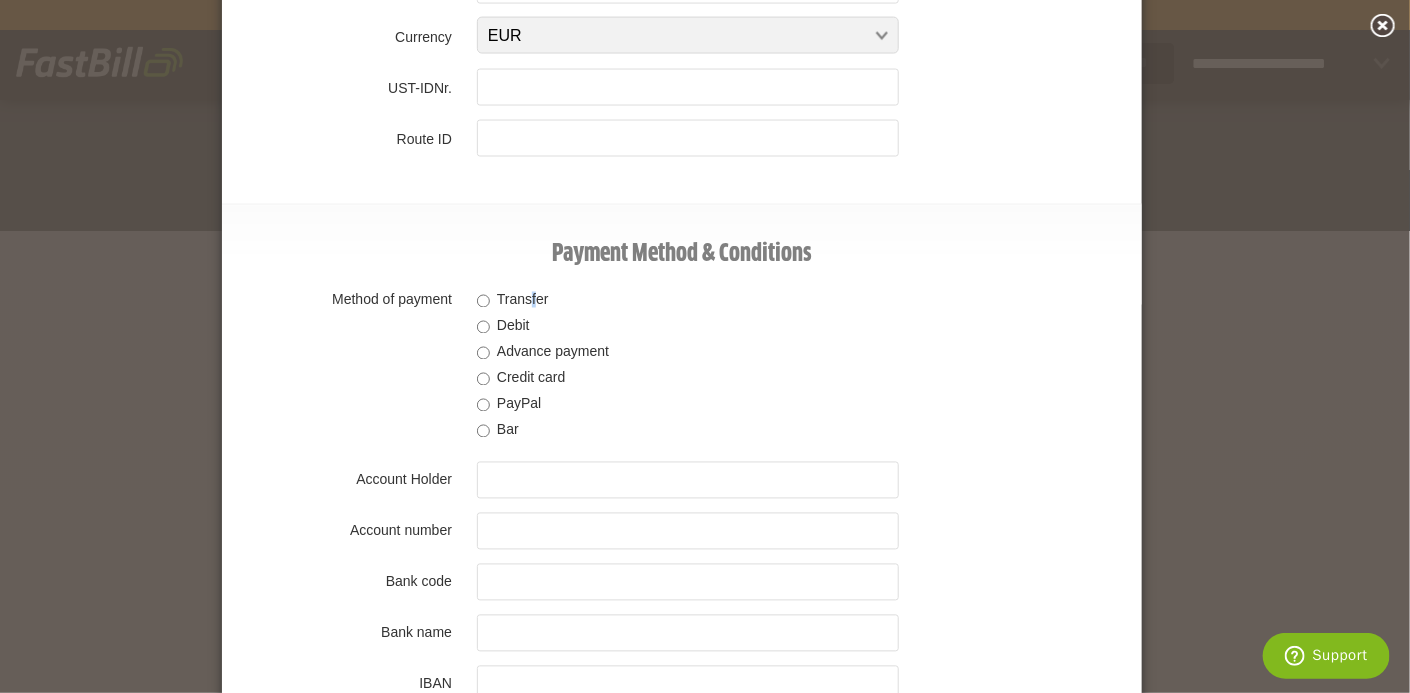 click on "Transfer" at bounding box center [523, 300] 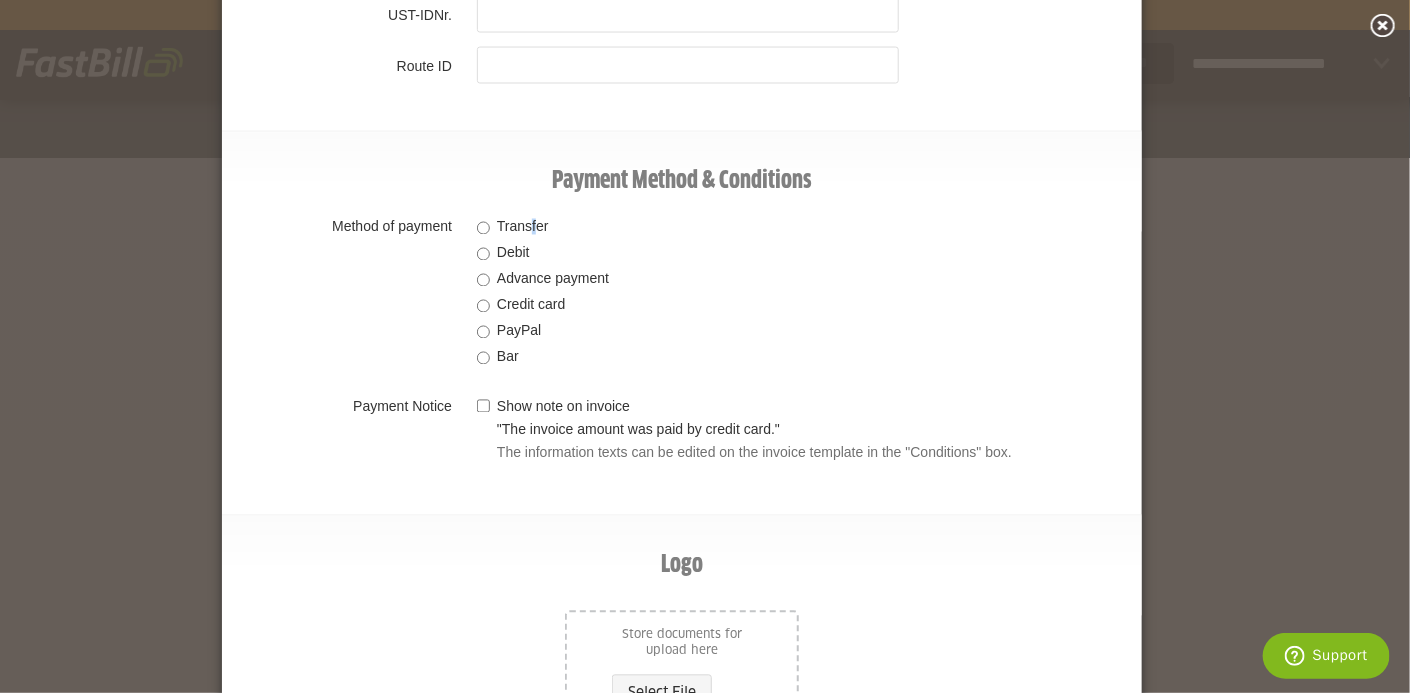 scroll, scrollTop: 1425, scrollLeft: 0, axis: vertical 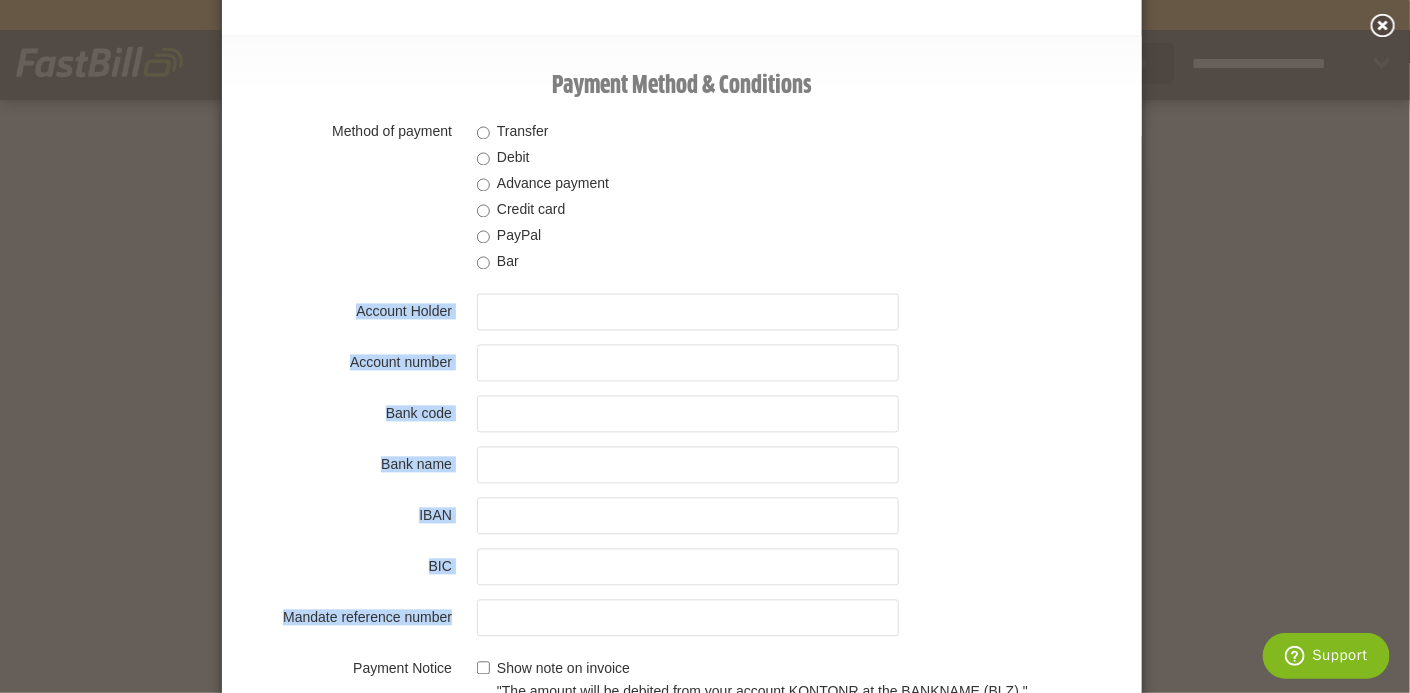 drag, startPoint x: 457, startPoint y: 605, endPoint x: 356, endPoint y: 299, distance: 322.2375 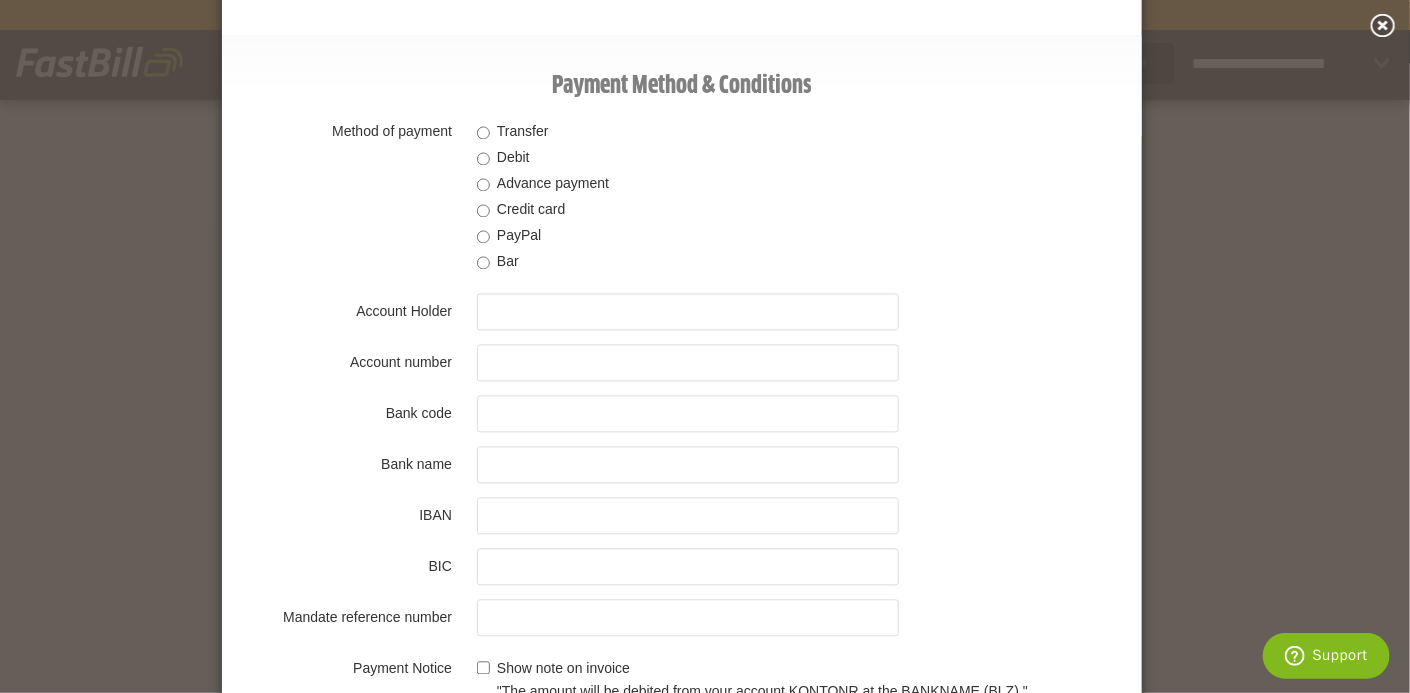click at bounding box center [688, 516] 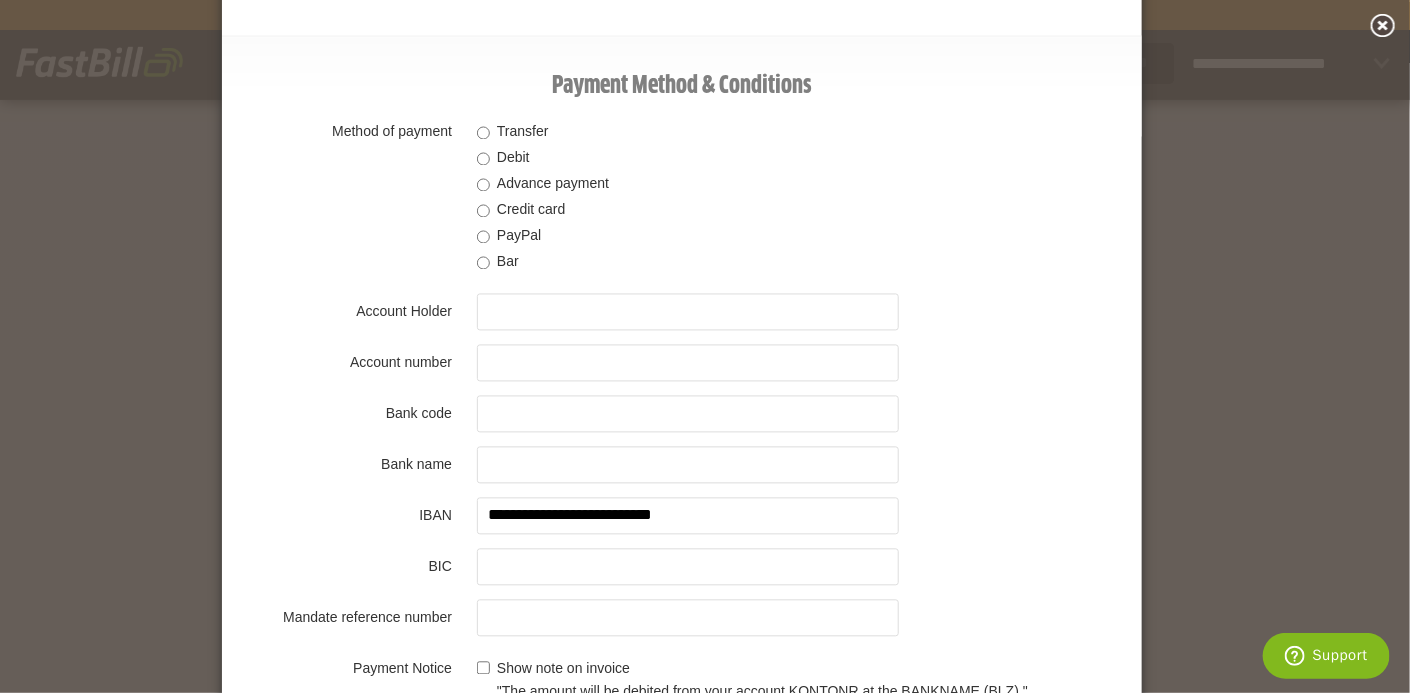 type on "**********" 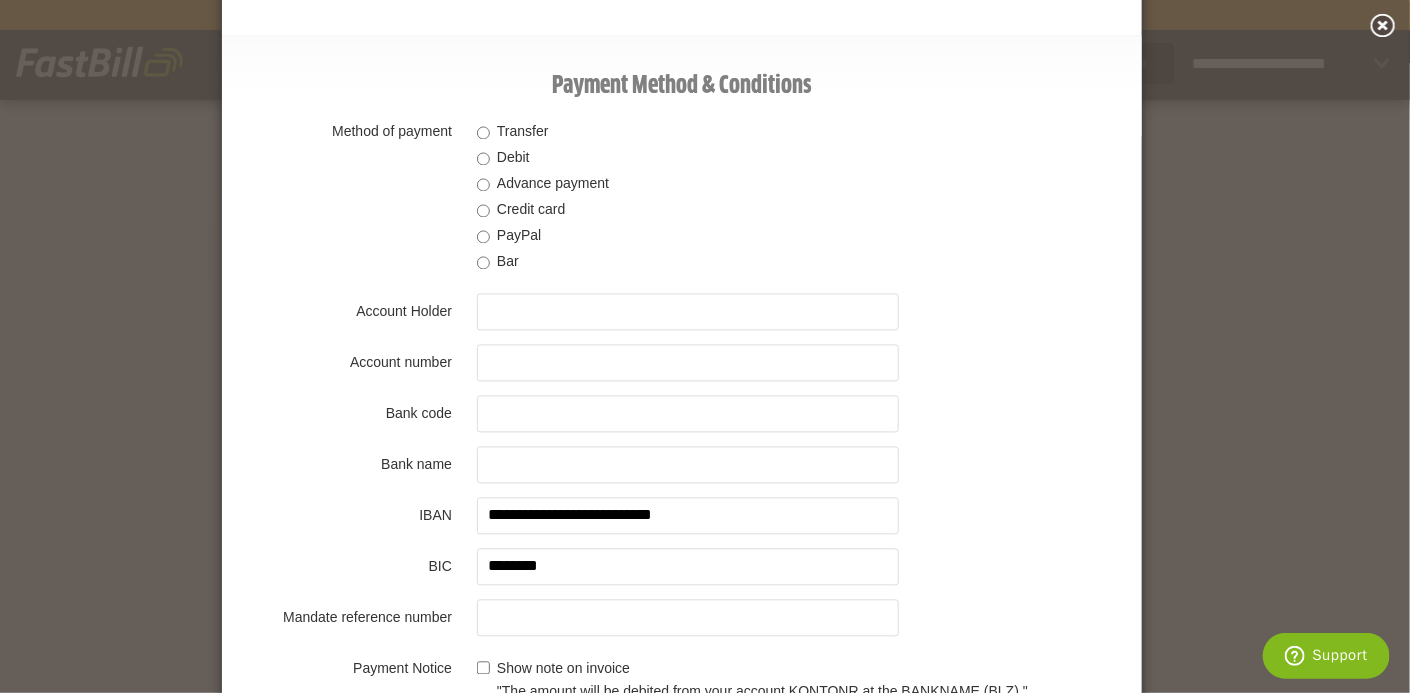 type on "********" 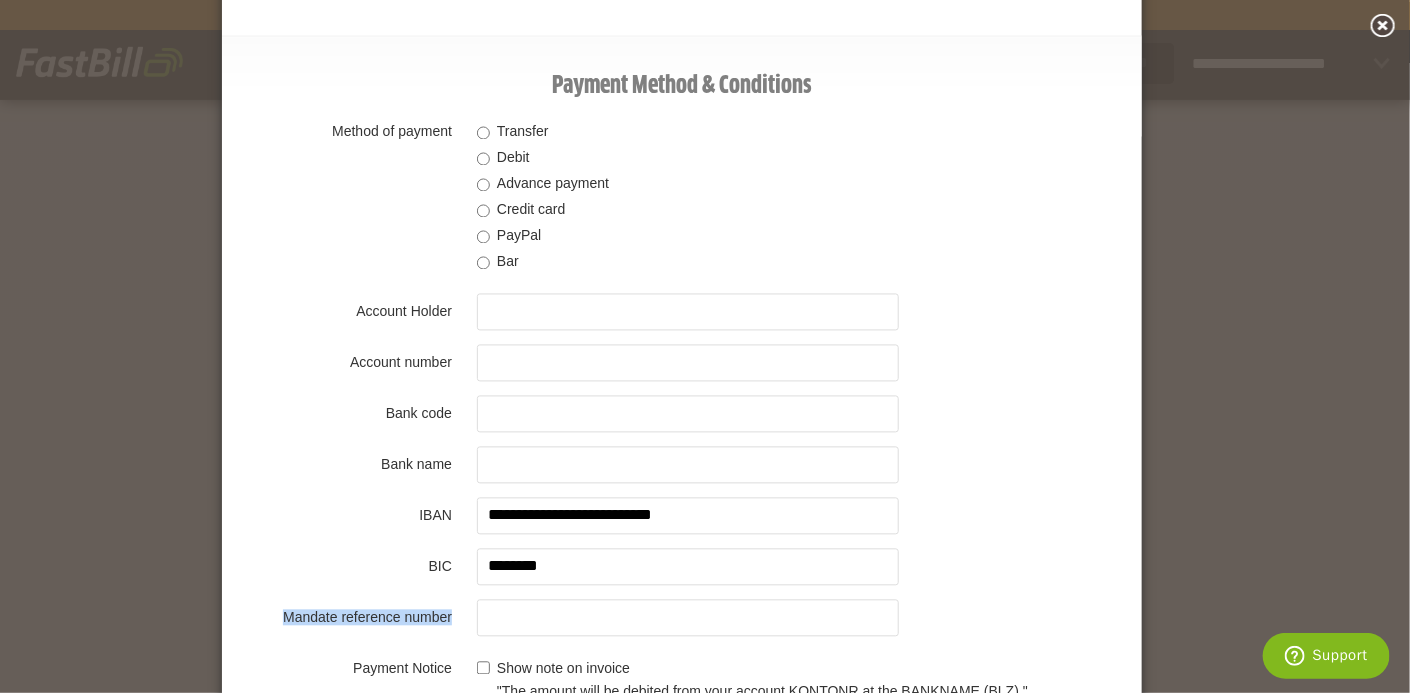 drag, startPoint x: 452, startPoint y: 603, endPoint x: 277, endPoint y: 602, distance: 175.00285 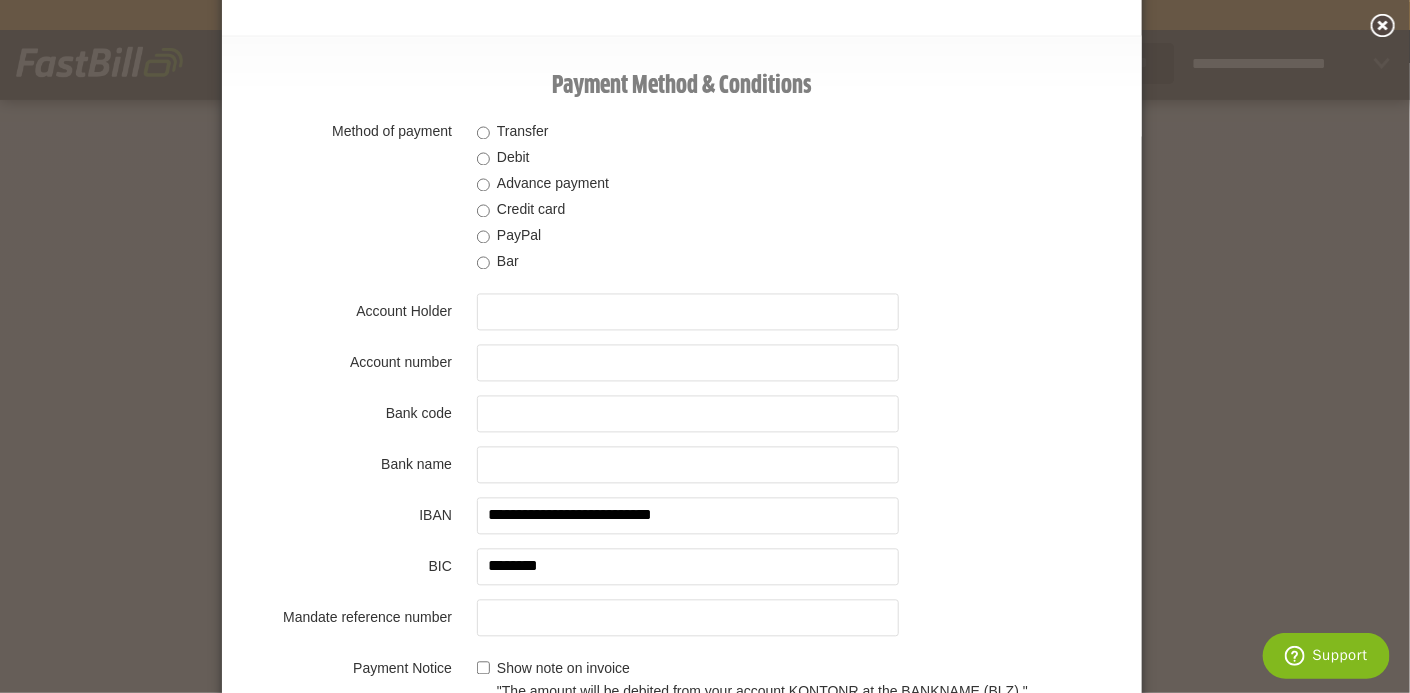 click at bounding box center (688, 363) 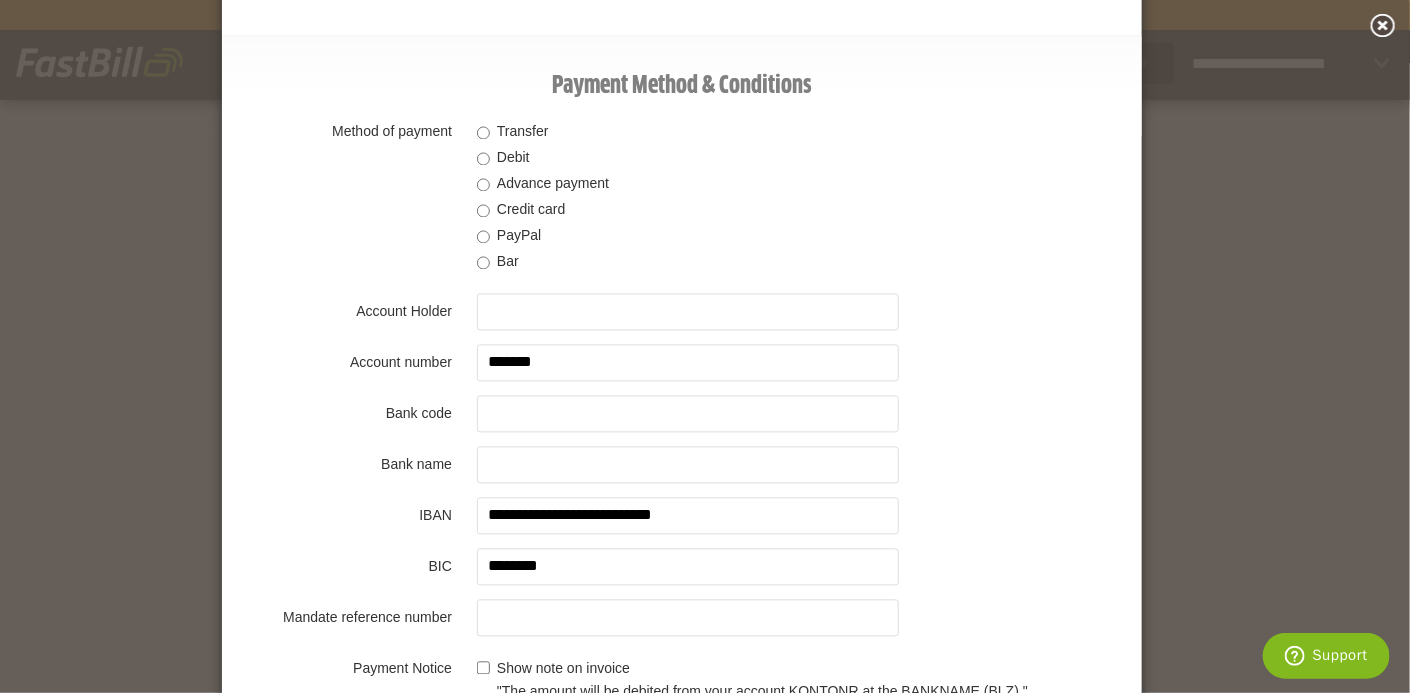 type on "*******" 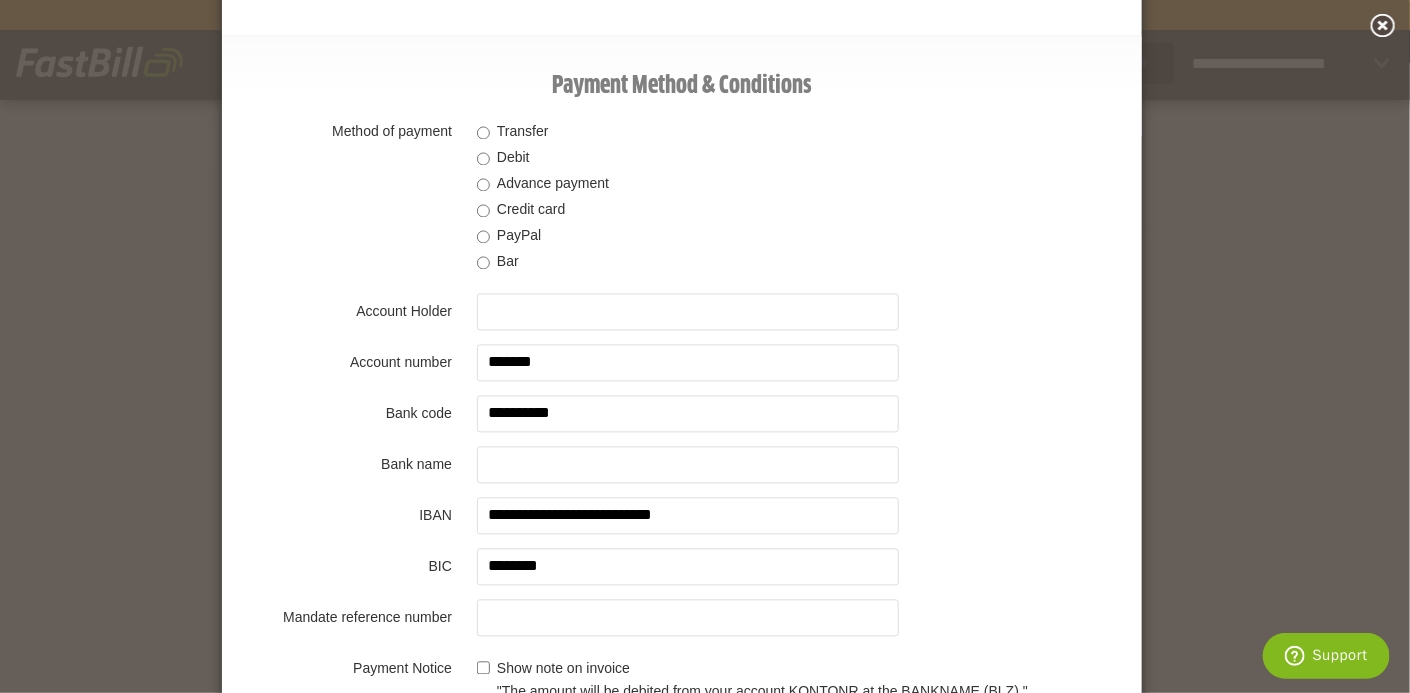 type on "**********" 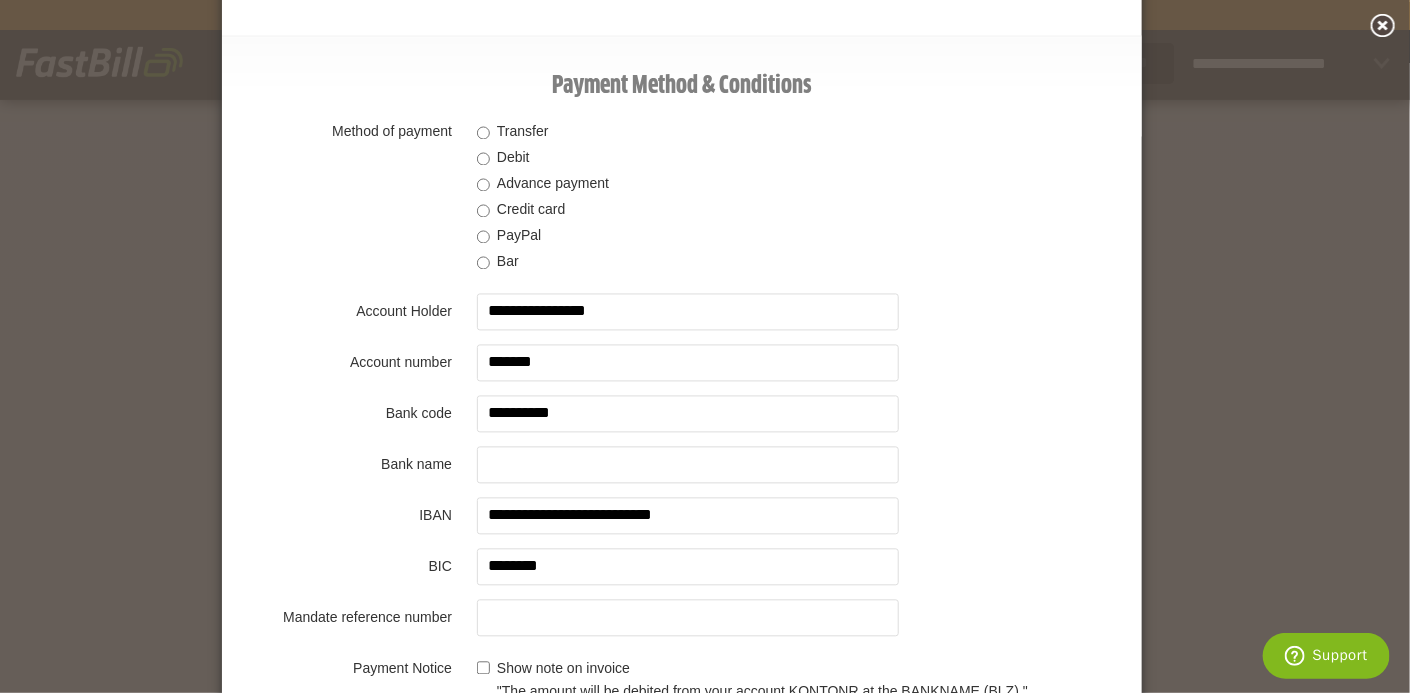type on "**********" 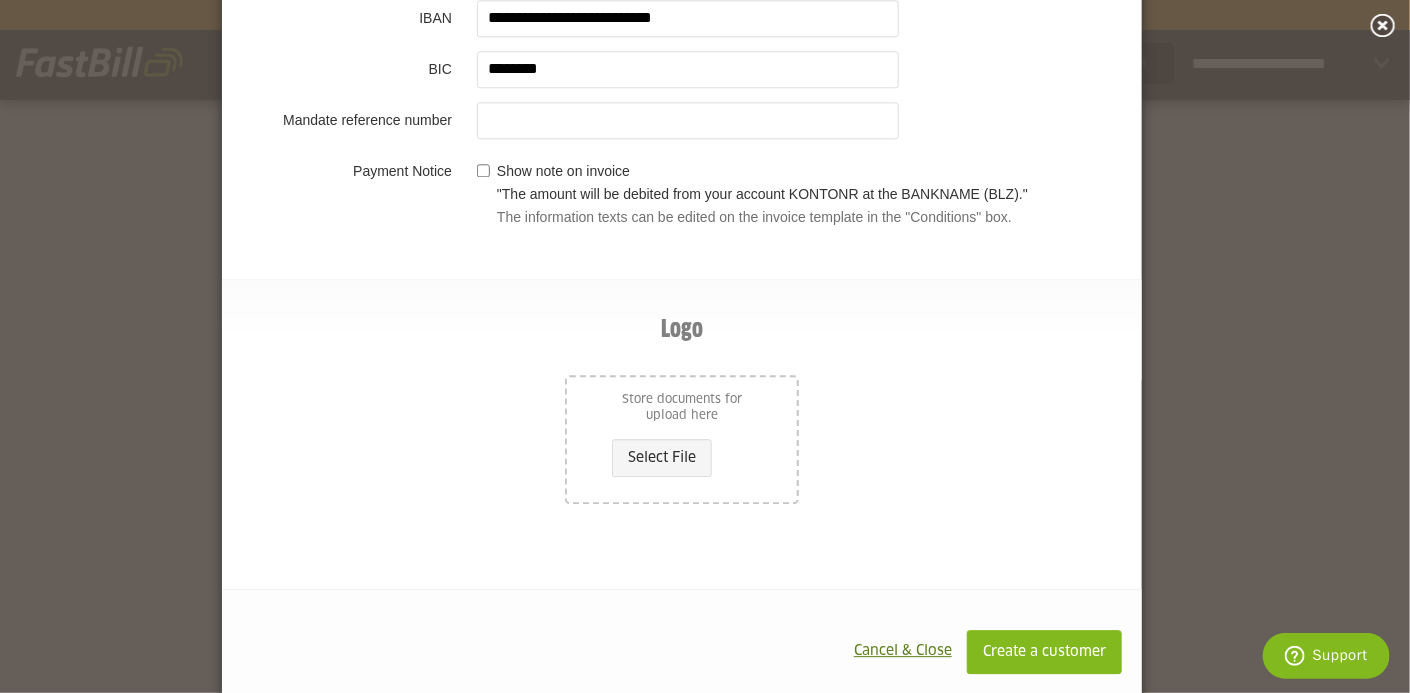scroll, scrollTop: 2022, scrollLeft: 0, axis: vertical 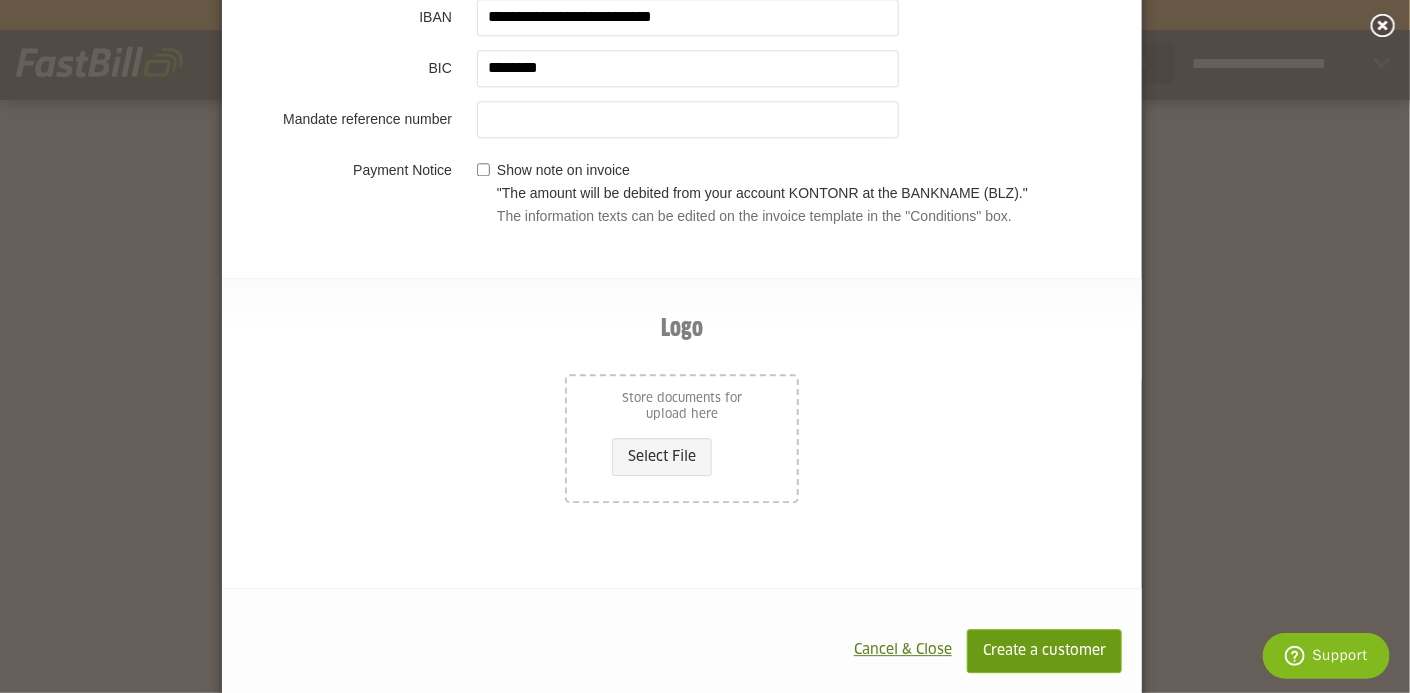 type on "**********" 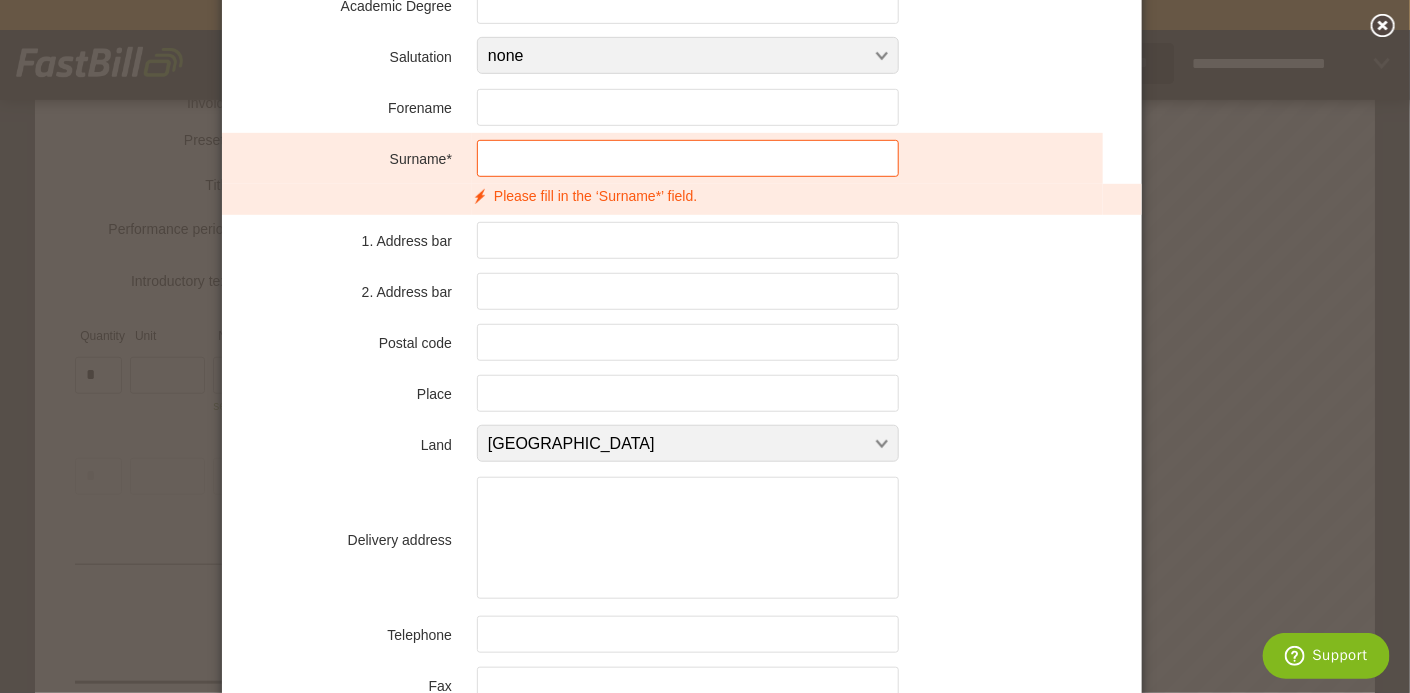 scroll, scrollTop: 418, scrollLeft: 0, axis: vertical 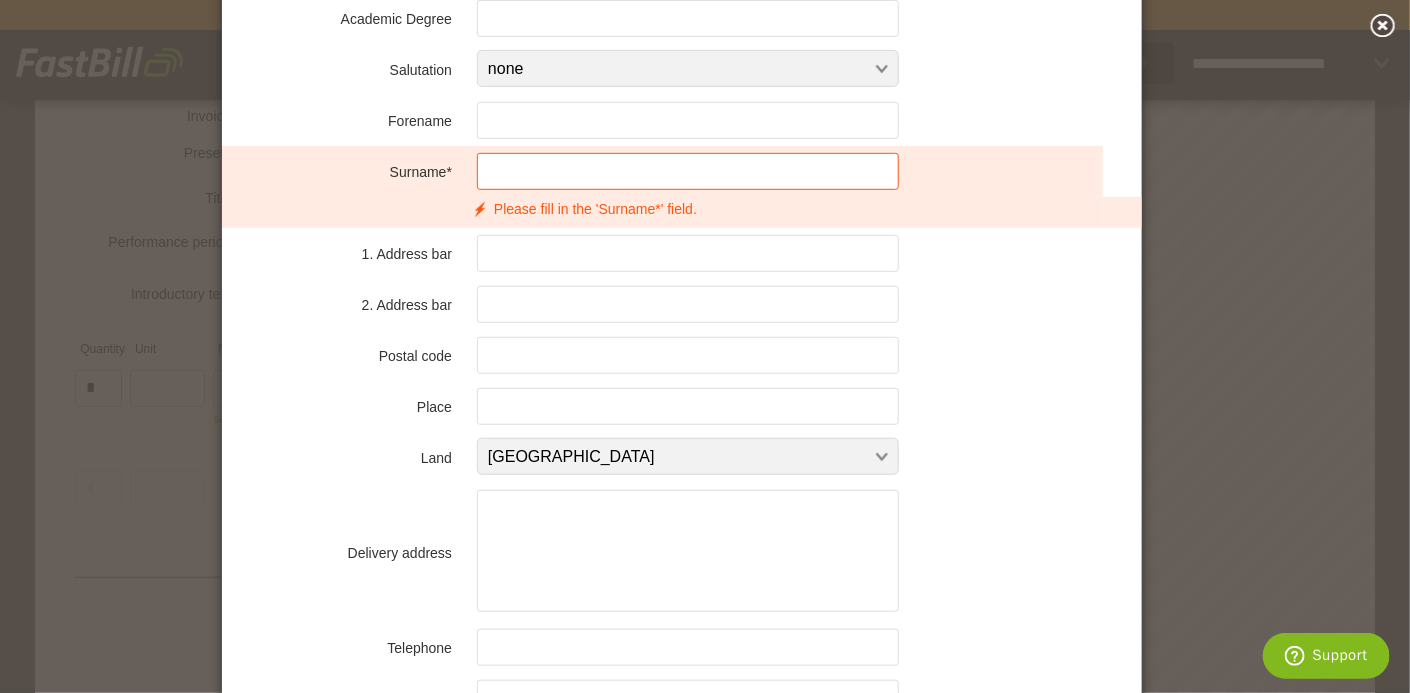 click at bounding box center [688, 171] 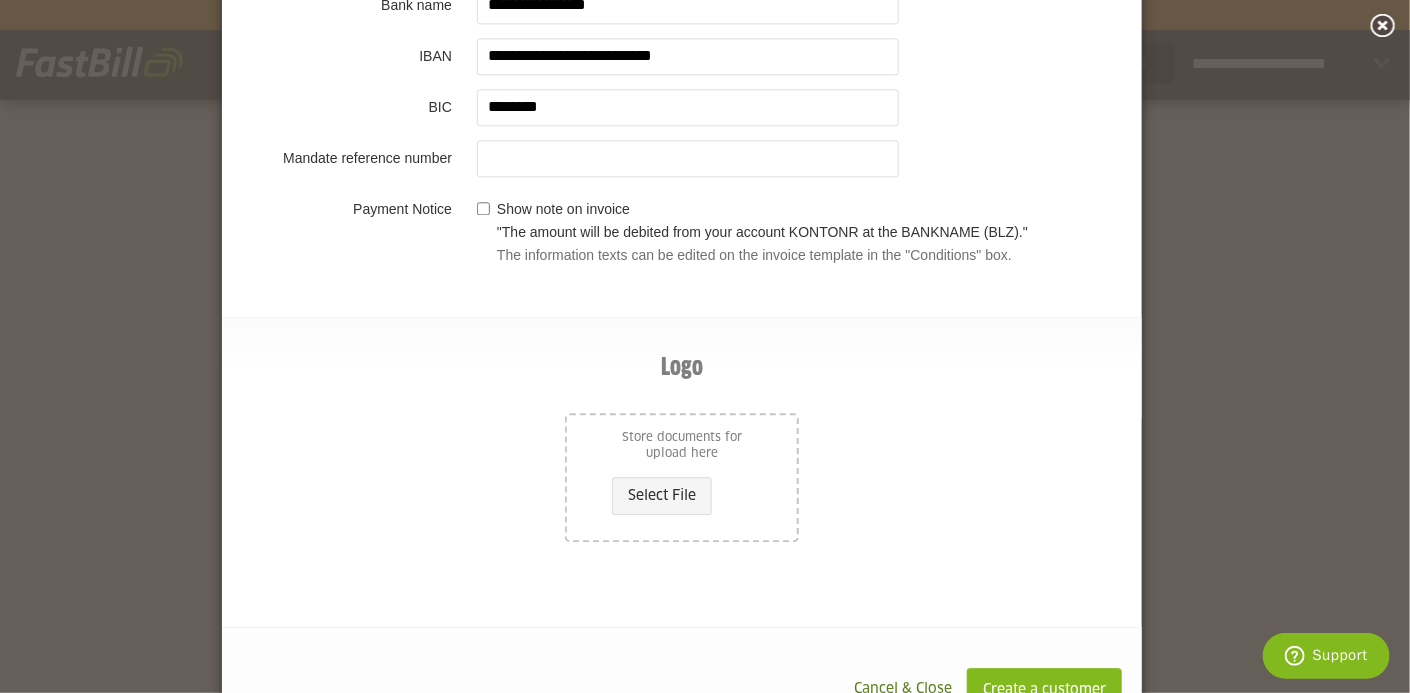 scroll, scrollTop: 2022, scrollLeft: 0, axis: vertical 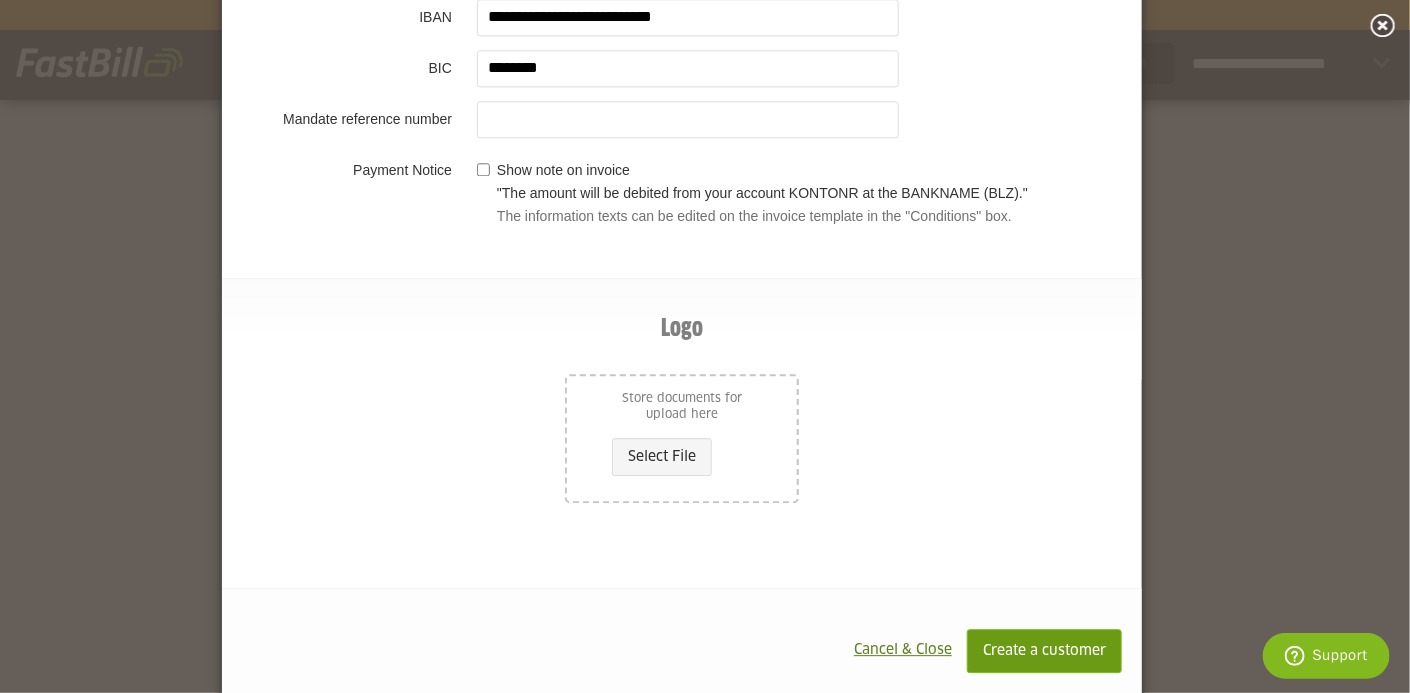 click on "Create a customer" at bounding box center [1044, 651] 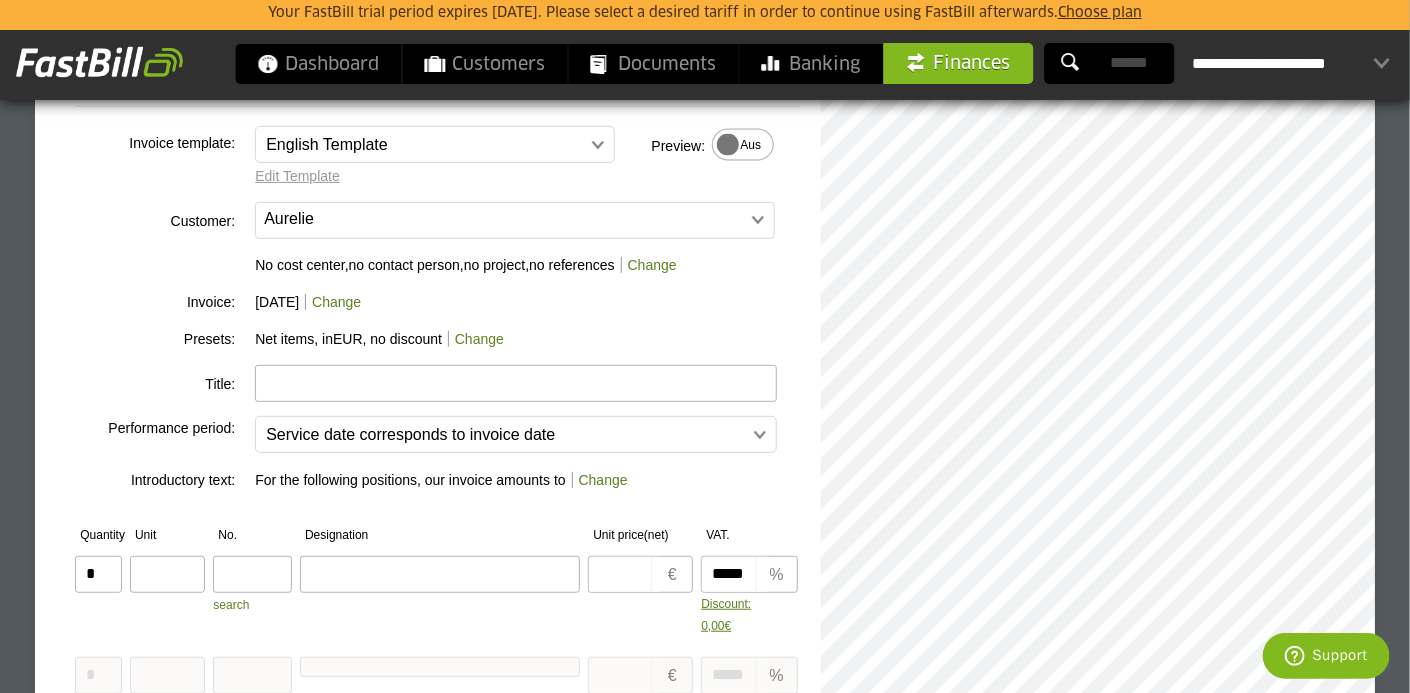 scroll, scrollTop: 234, scrollLeft: 0, axis: vertical 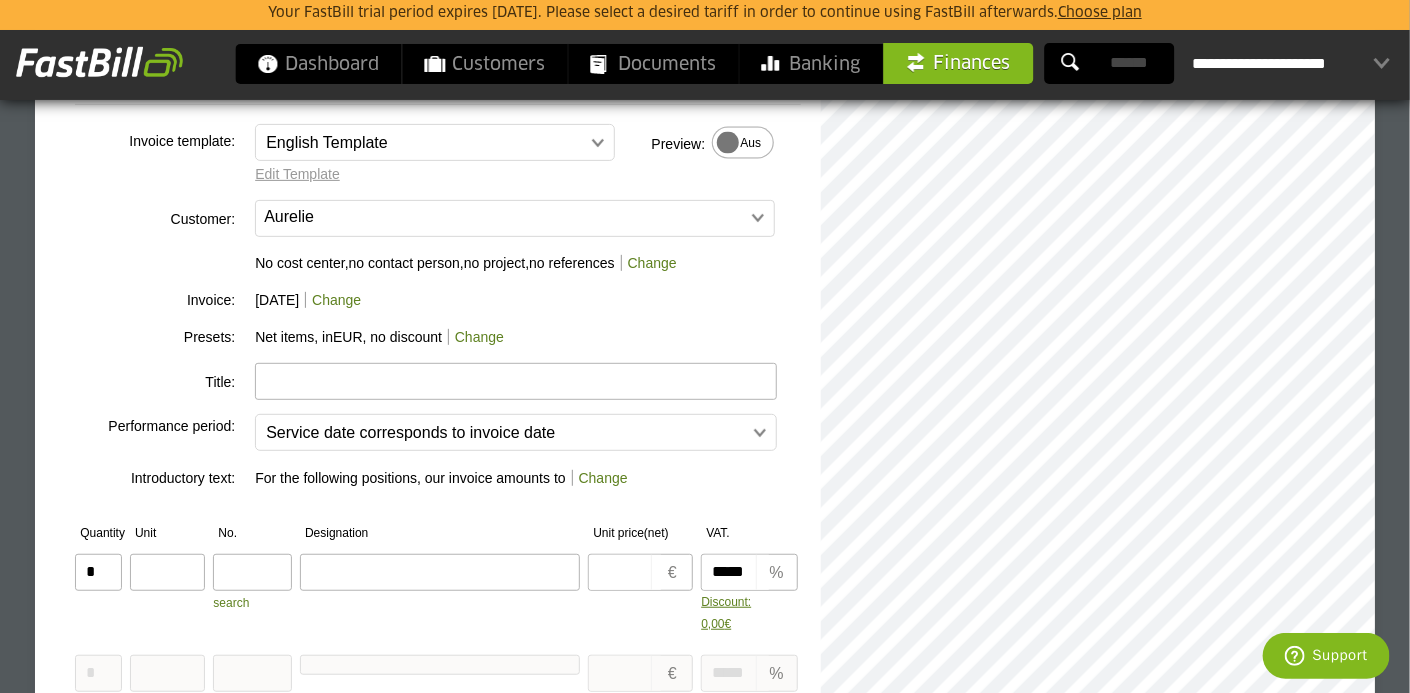 click at bounding box center (516, 381) 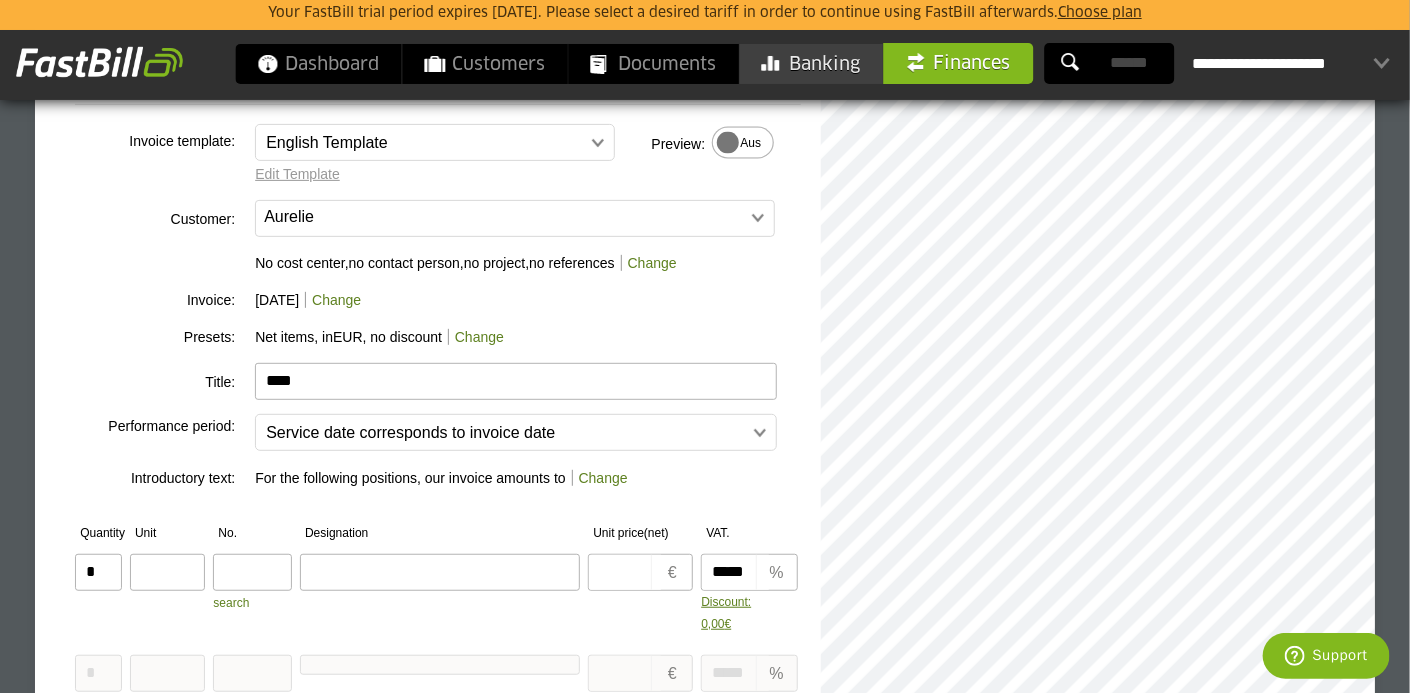 type on "****" 